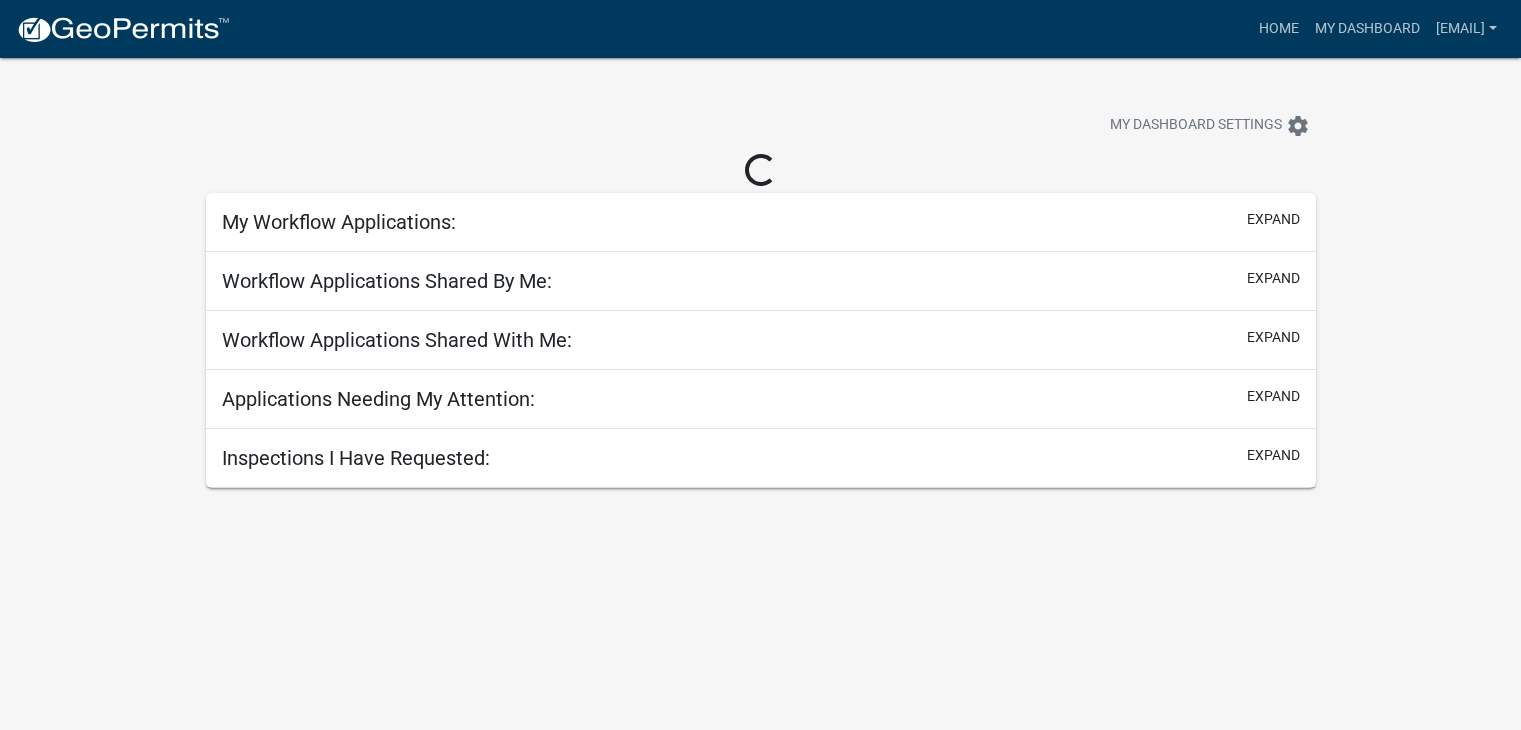 scroll, scrollTop: 0, scrollLeft: 0, axis: both 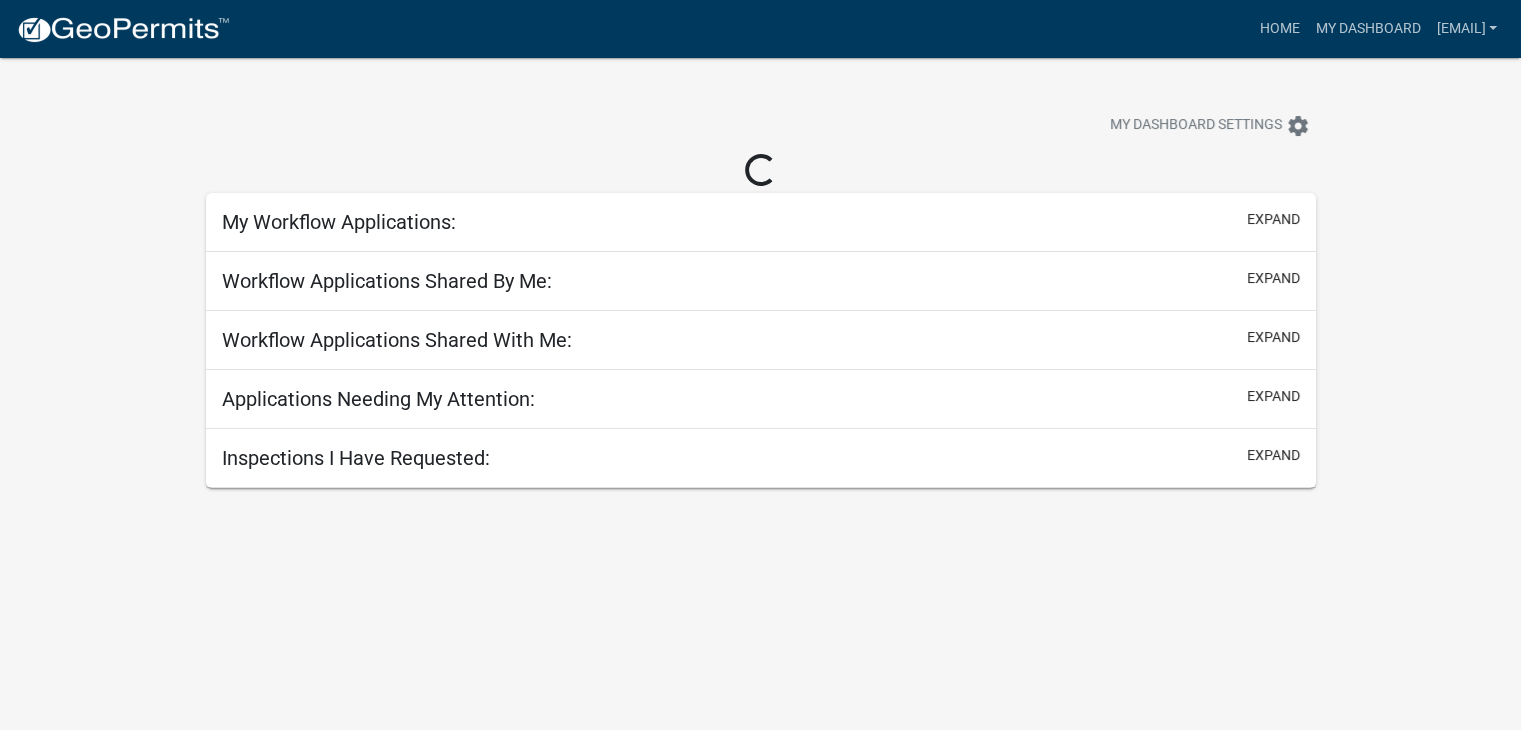 select on "2: 50" 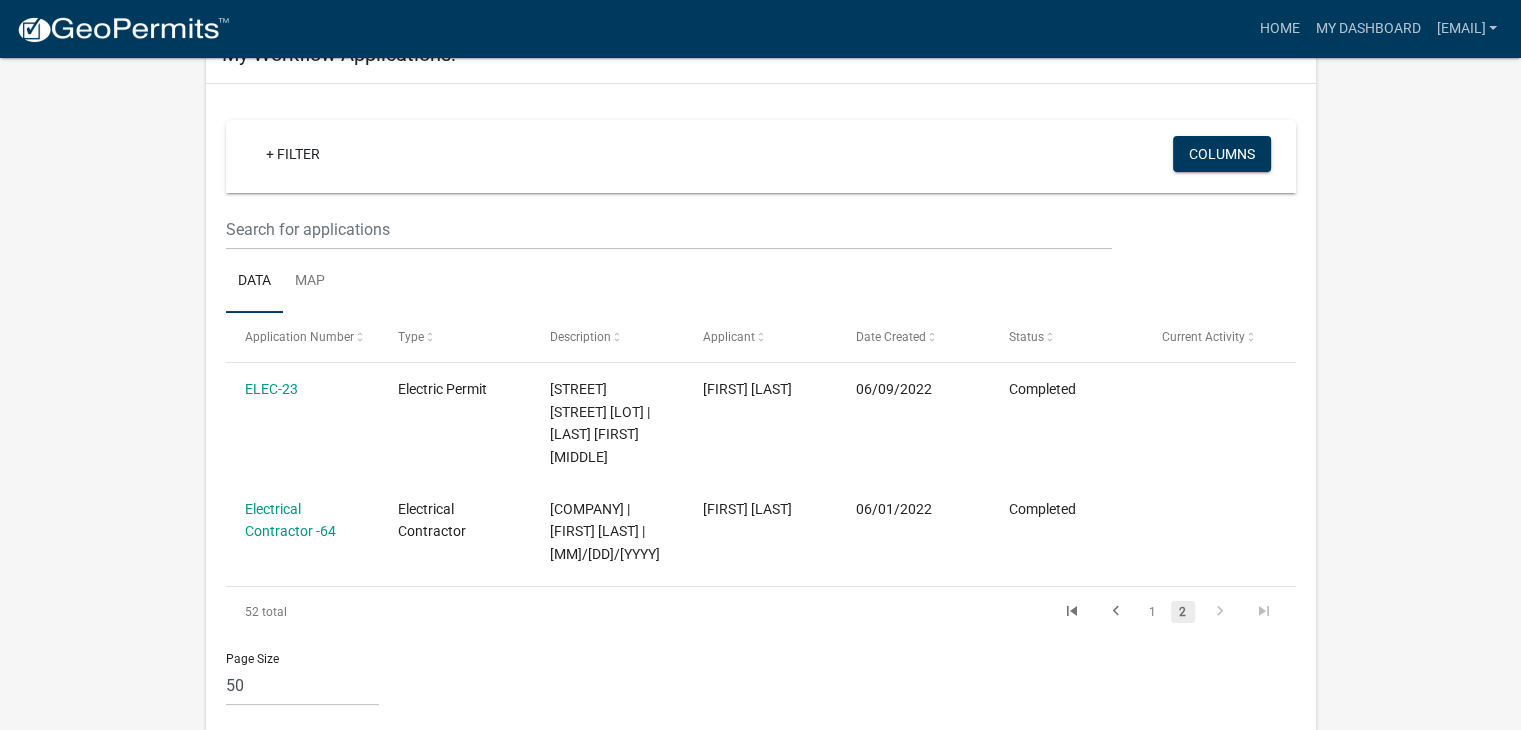 scroll, scrollTop: 172, scrollLeft: 0, axis: vertical 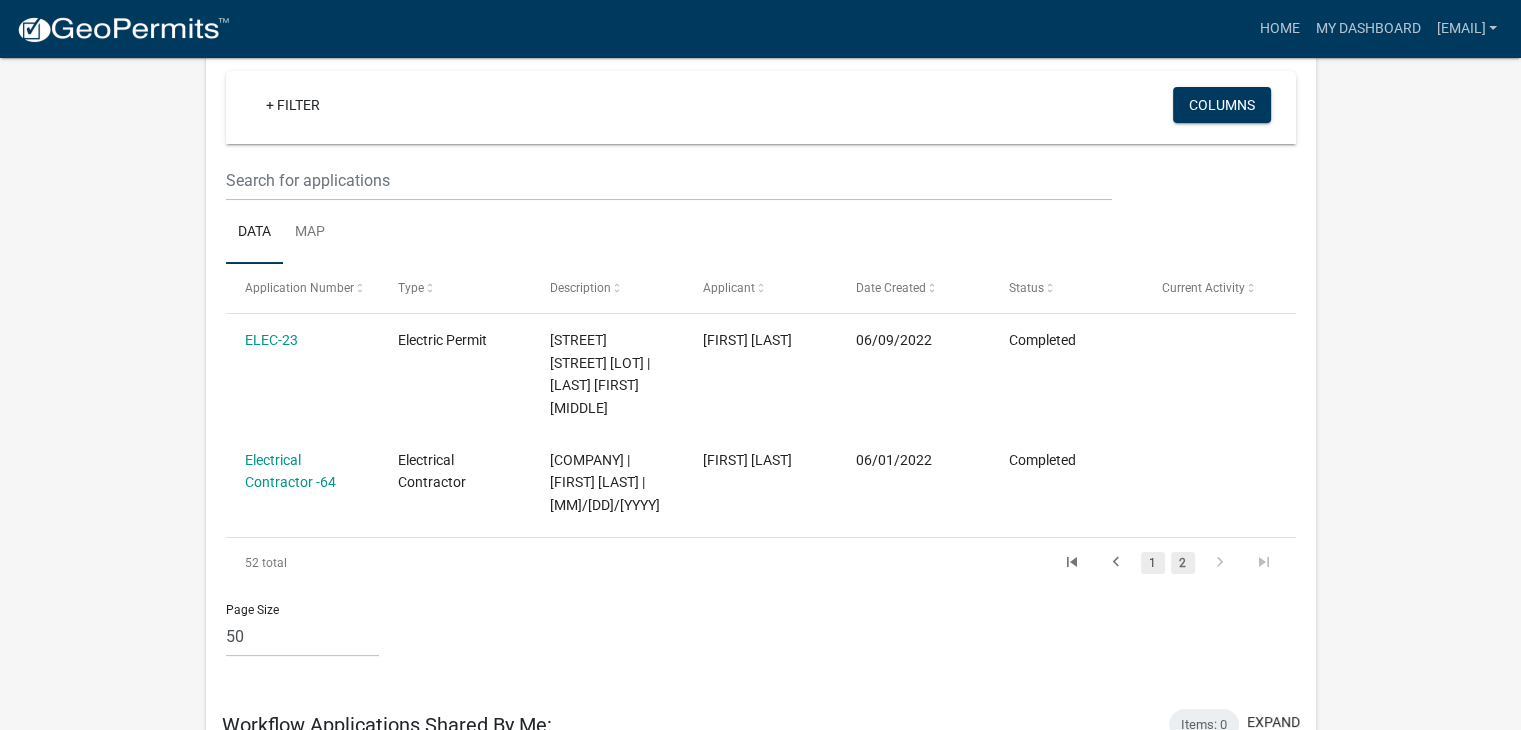 click on "1" 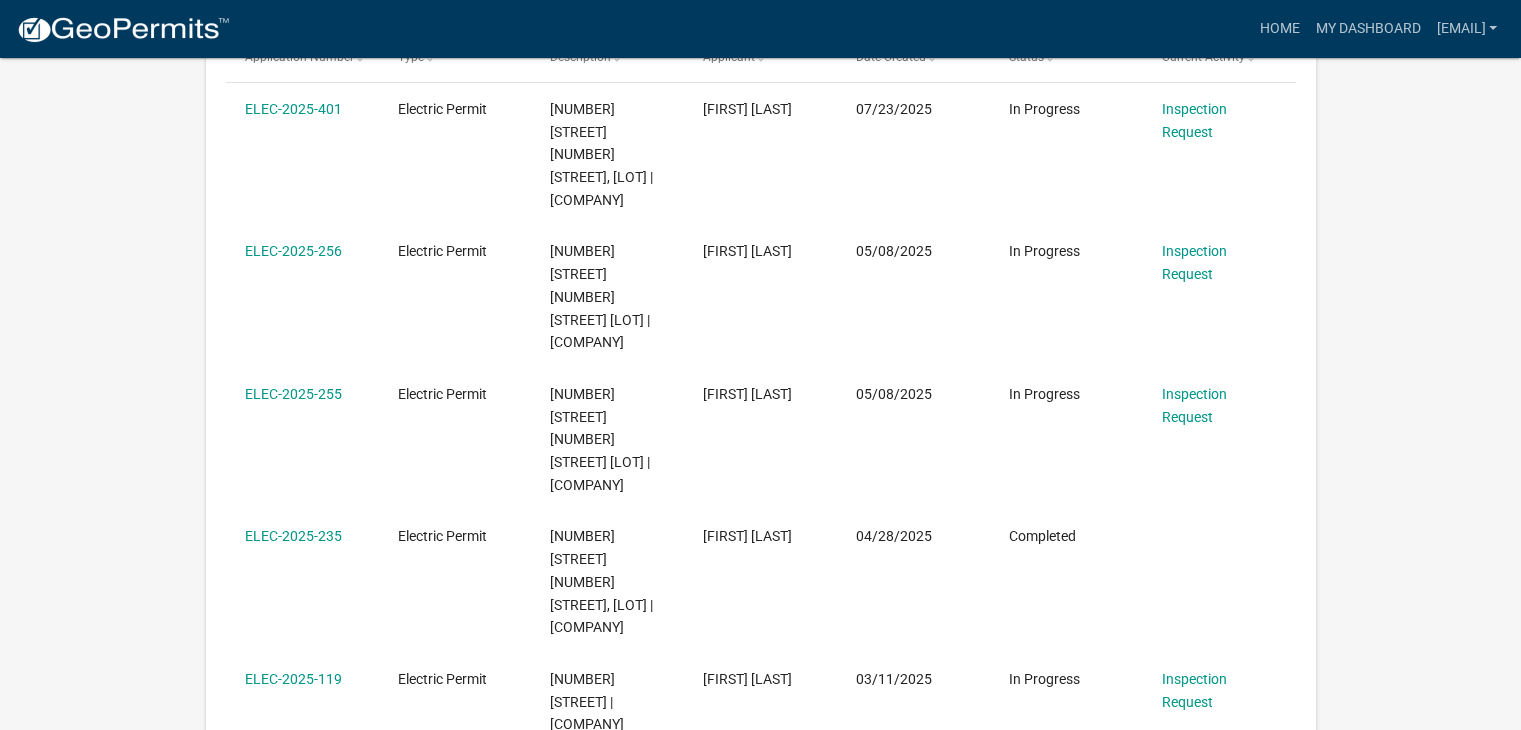 scroll, scrollTop: 426, scrollLeft: 0, axis: vertical 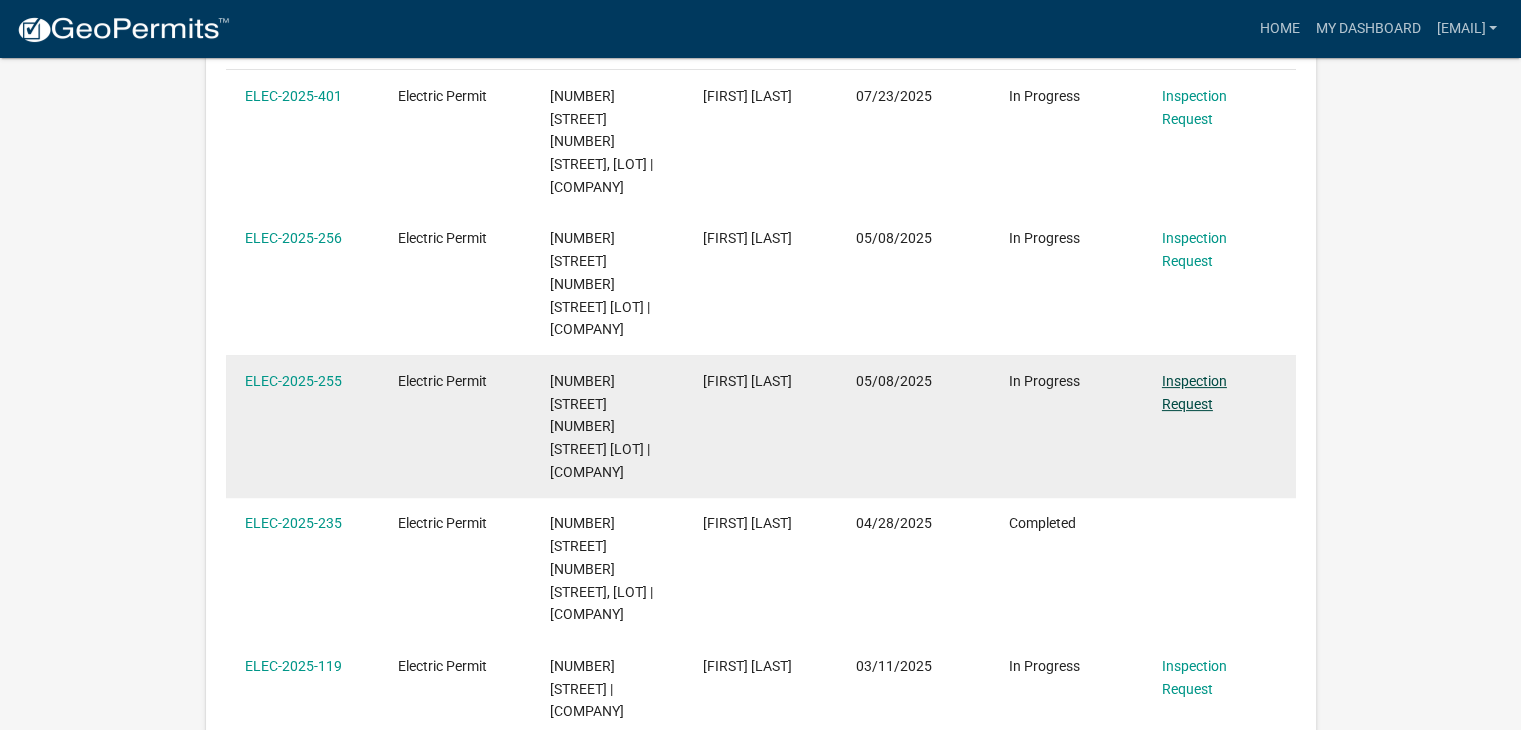 click on "Inspection Request" 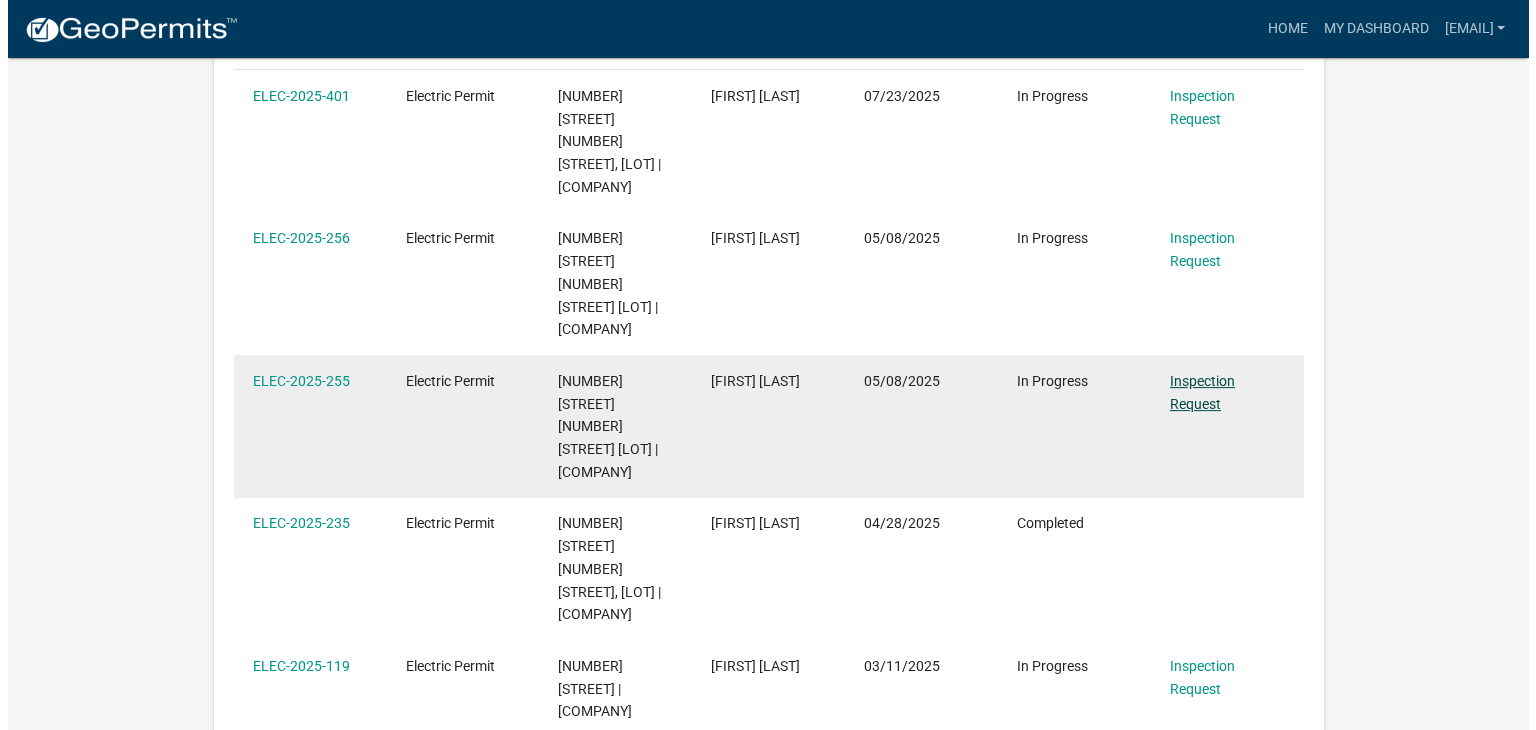 scroll, scrollTop: 0, scrollLeft: 0, axis: both 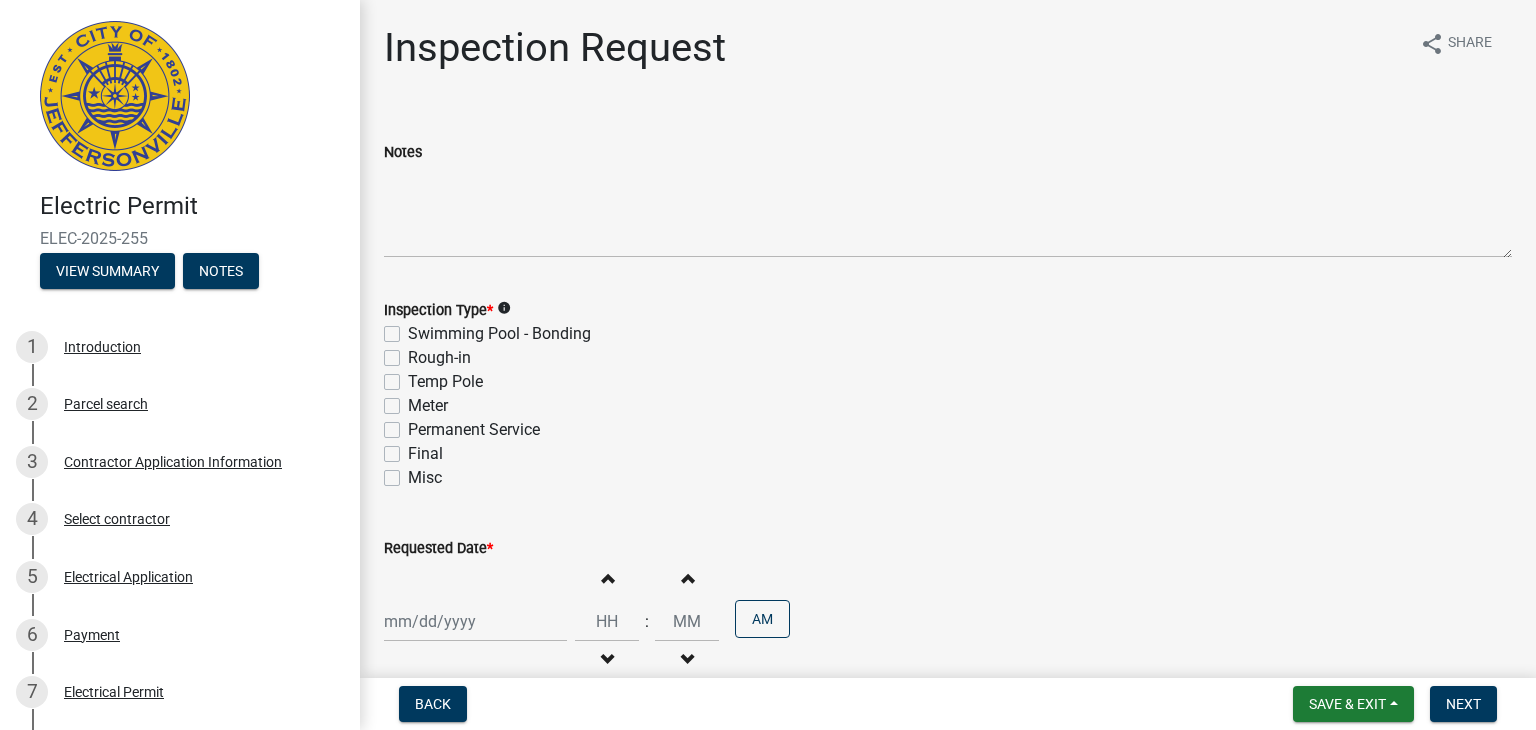 click on "Rough-in" 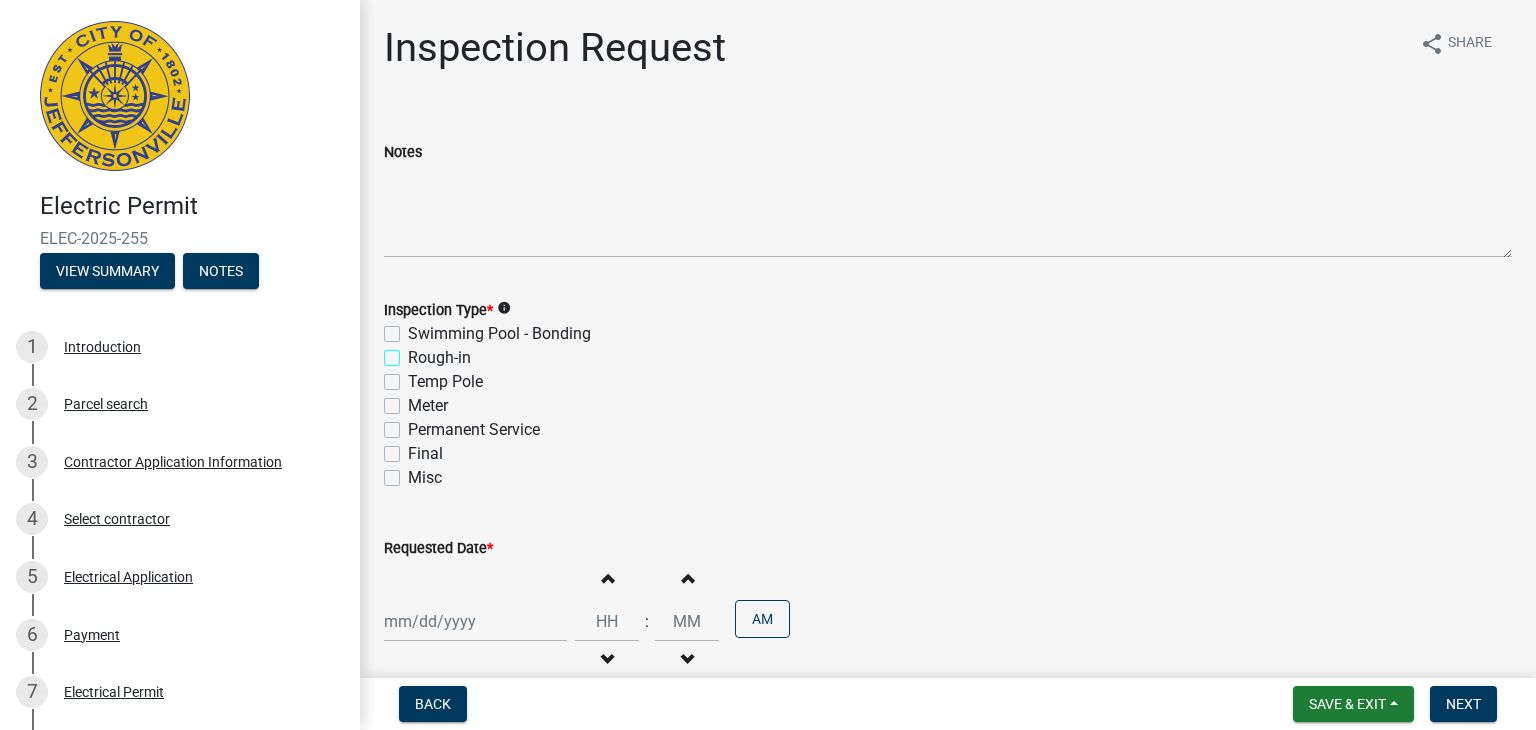 click on "Rough-in" at bounding box center [414, 352] 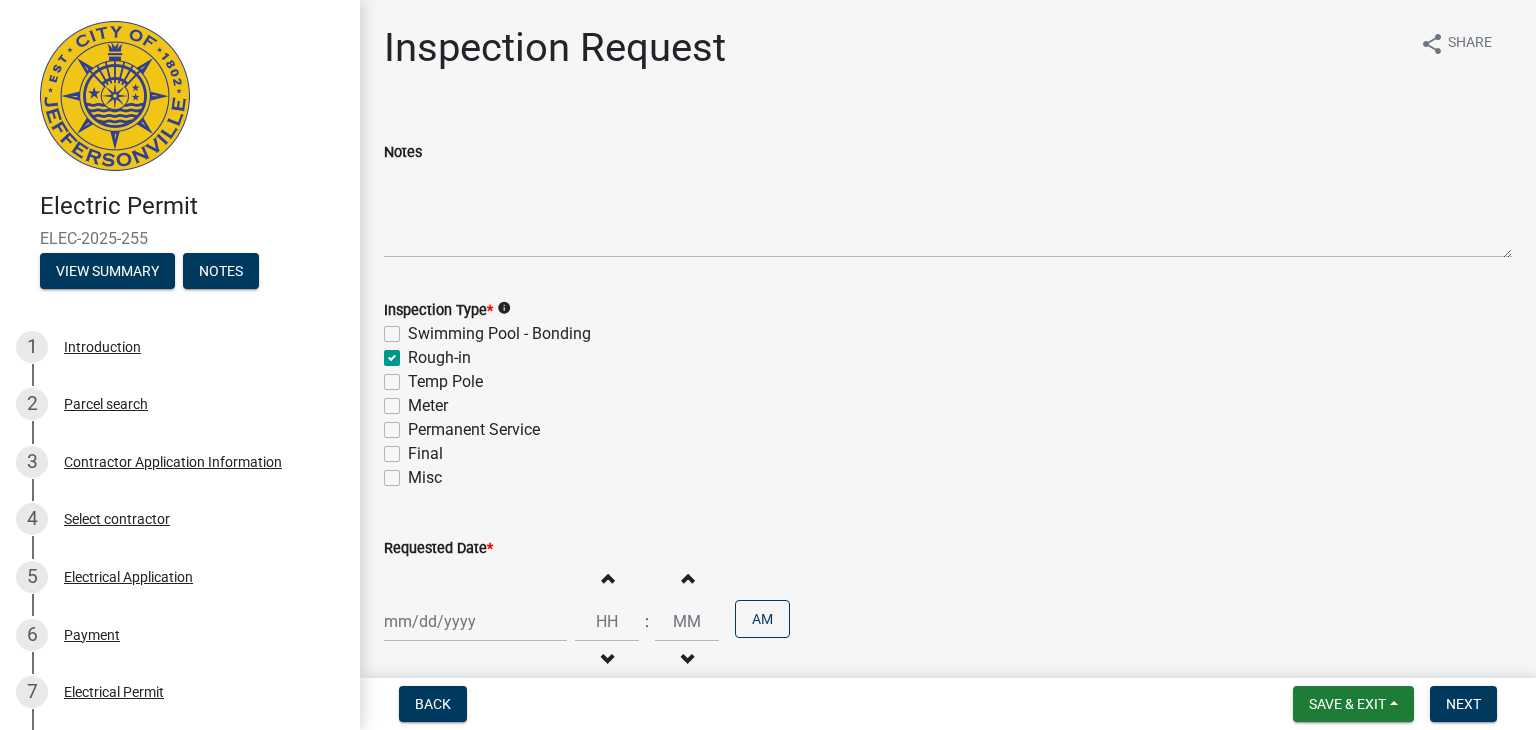 checkbox on "false" 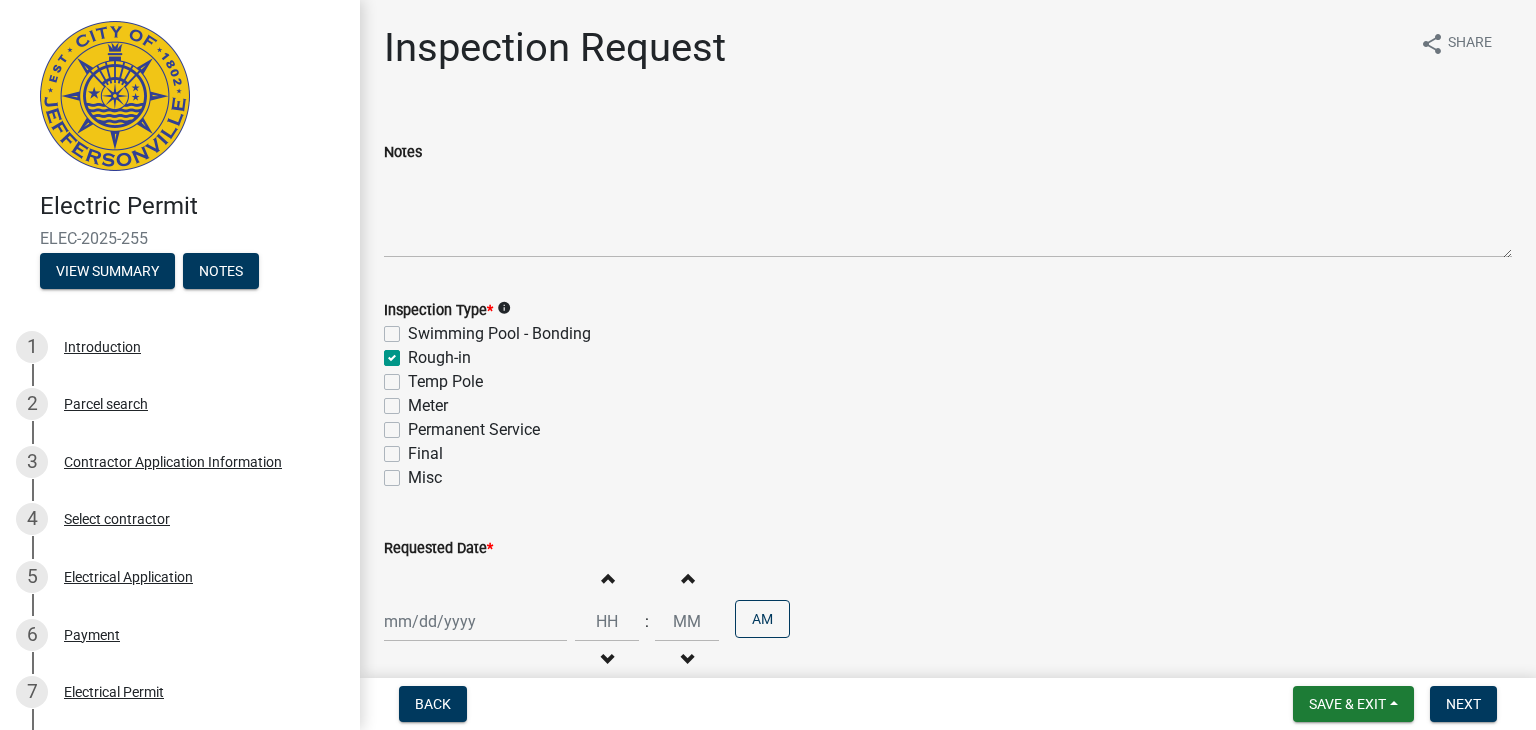 select on "8" 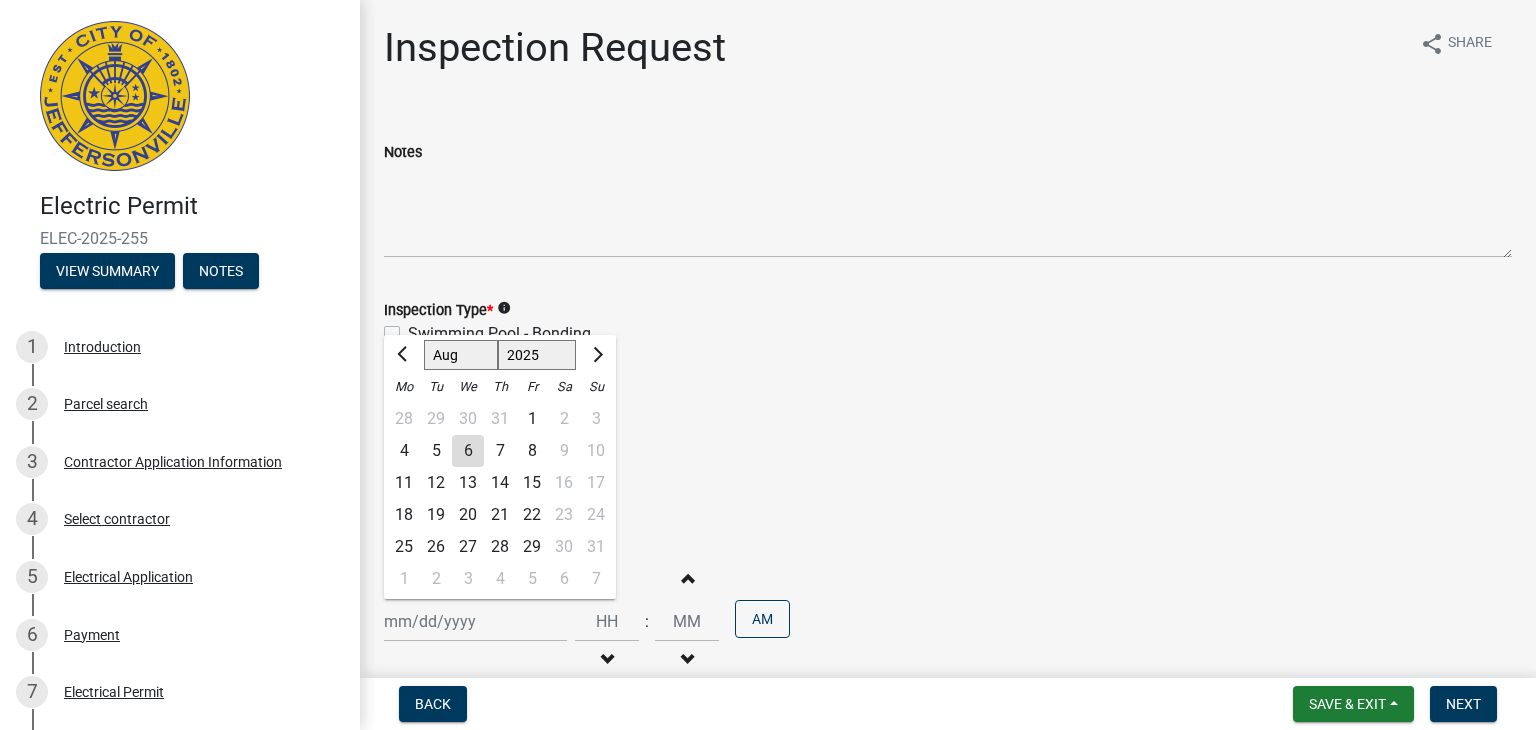click on "Jan Feb Mar Apr May Jun Jul Aug Sep Oct Nov Dec 1525 1526 1527 1528 1529 1530 1531 1532 1533 1534 1535 1536 1537 1538 1539 1540 1541 1542 1543 1544 1545 1546 1547 1548 1549 1550 1551 1552 1553 1554 1555 1556 1557 1558 1559 1560 1561 1562 1563 1564 1565 1566 1567 1568 1569 1570 1571 1572 1573 1574 1575 1576 1577 1578 1579 1580 1581 1582 1583 1584 1585 1586 1587 1588 1589 1590 1591 1592 1593 1594 1595 1596 1597 1598 1599 1600 1601 1602 1603 1604 1605 1606 1607 1608 1609 1610 1611 1612 1613 1614 1615 1616 1617 1618 1619 1620 1621 1622 1623 1624 1625 1626 1627 1628 1629 1630 1631 1632 1633 1634 1635 1636 1637 1638 1639 1640 1641 1642 1643 1644 1645 1646 1647 1648 1649 1650 1651 1652 1653 1654 1655 1656 1657 1658 1659 1660 1661 1662 1663 1664 1665 1666 1667 1668 1669 1670 1671 1672 1673 1674 1675 1676 1677 1678 1679 1680 1681 1682 1683 1684 1685 1686 1687 1688 1689 1690 1691 1692 1693 1694 1695 1696 1697 1698 1699 1700 1701 1702 1703 1704 1705 1706 1707 1708 1709 1710 1711 1712 1713 1714 1715 1716 1717 1718 1719 1" 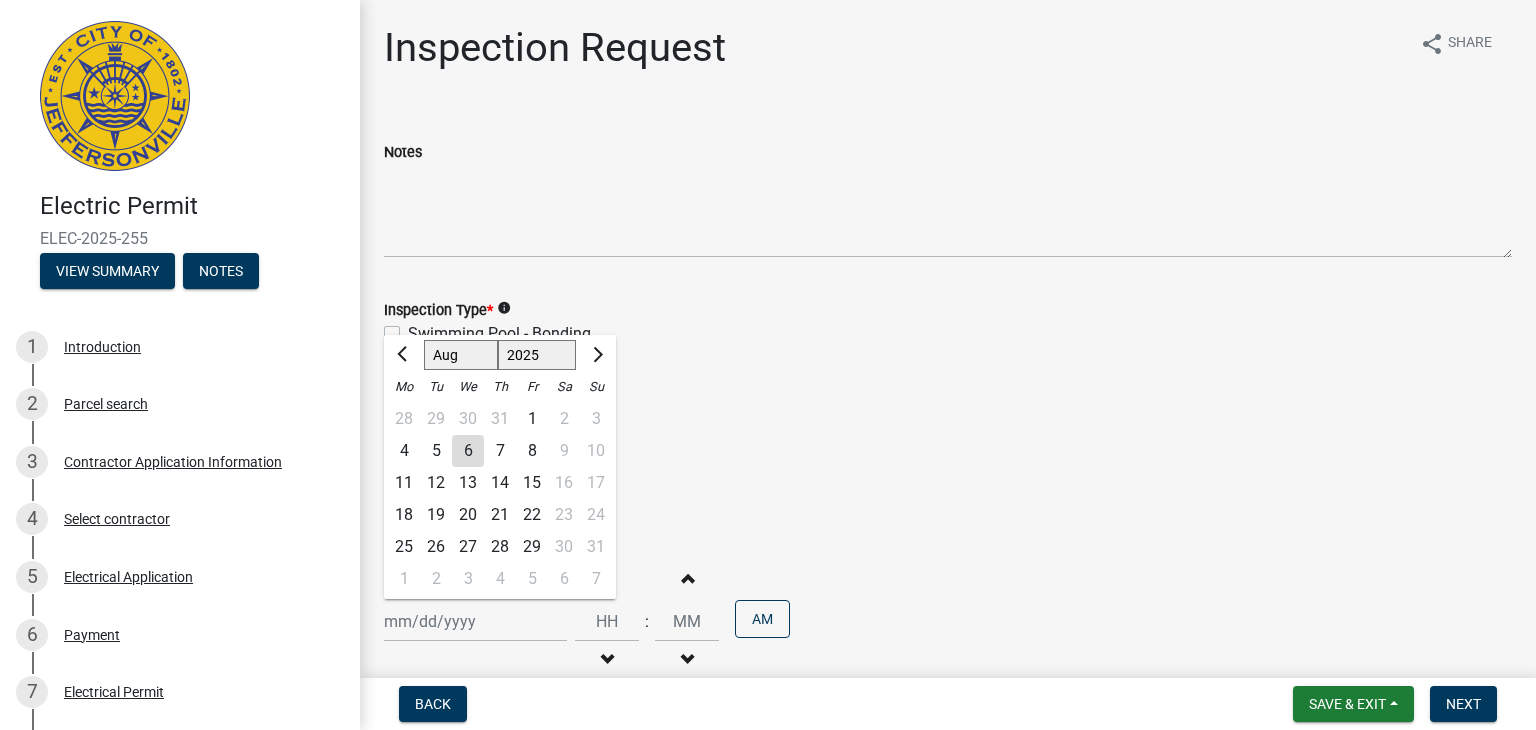 click on "7" 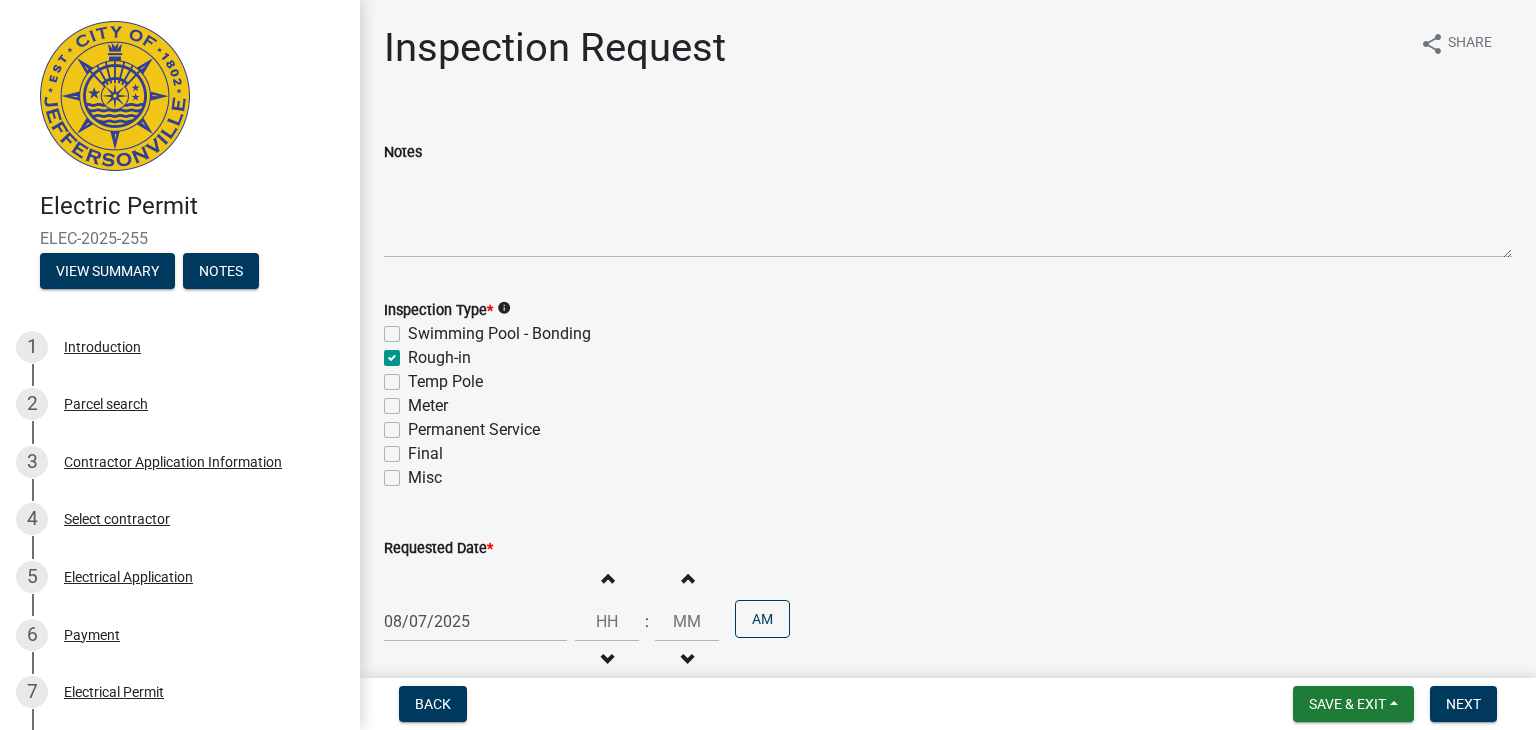click at bounding box center (607, 578) 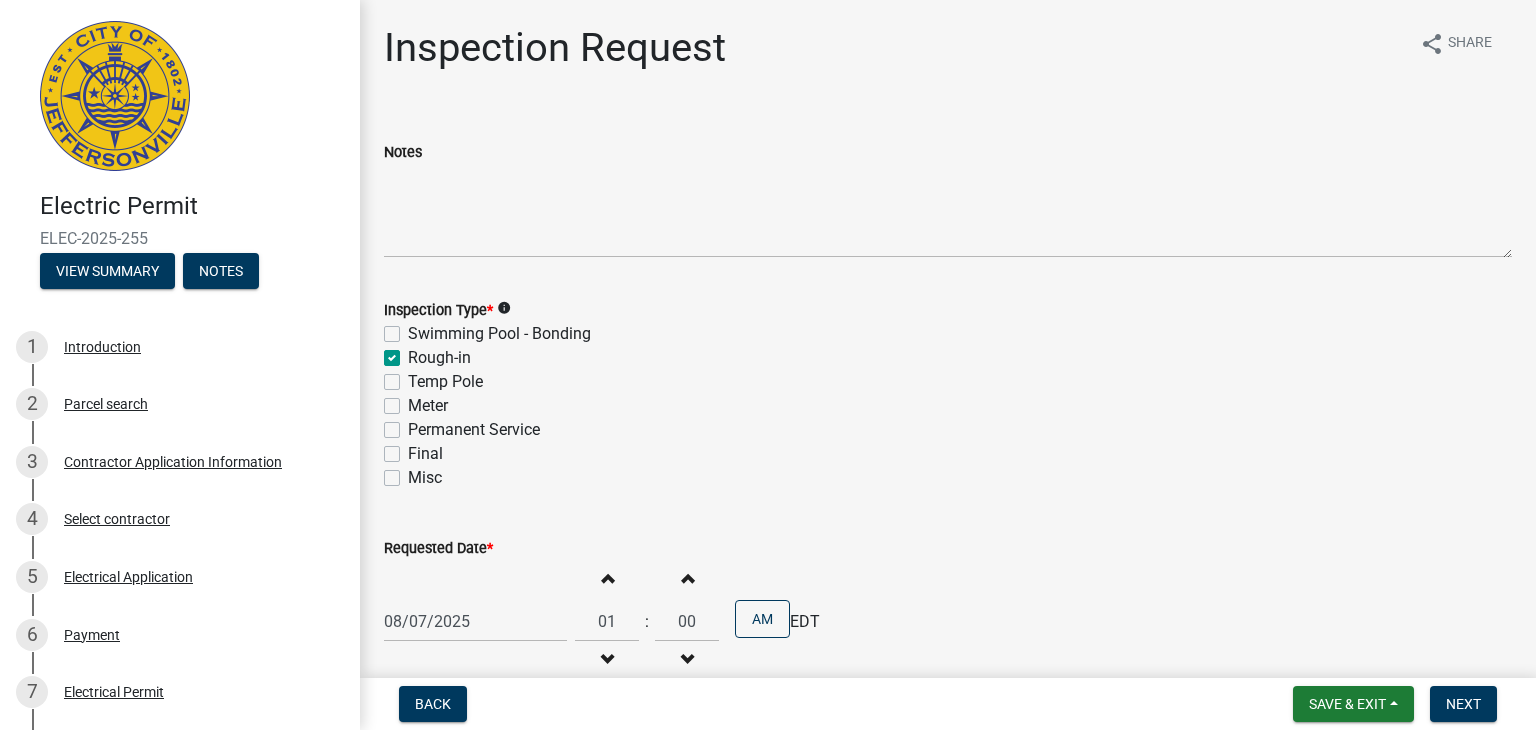 click at bounding box center (607, 578) 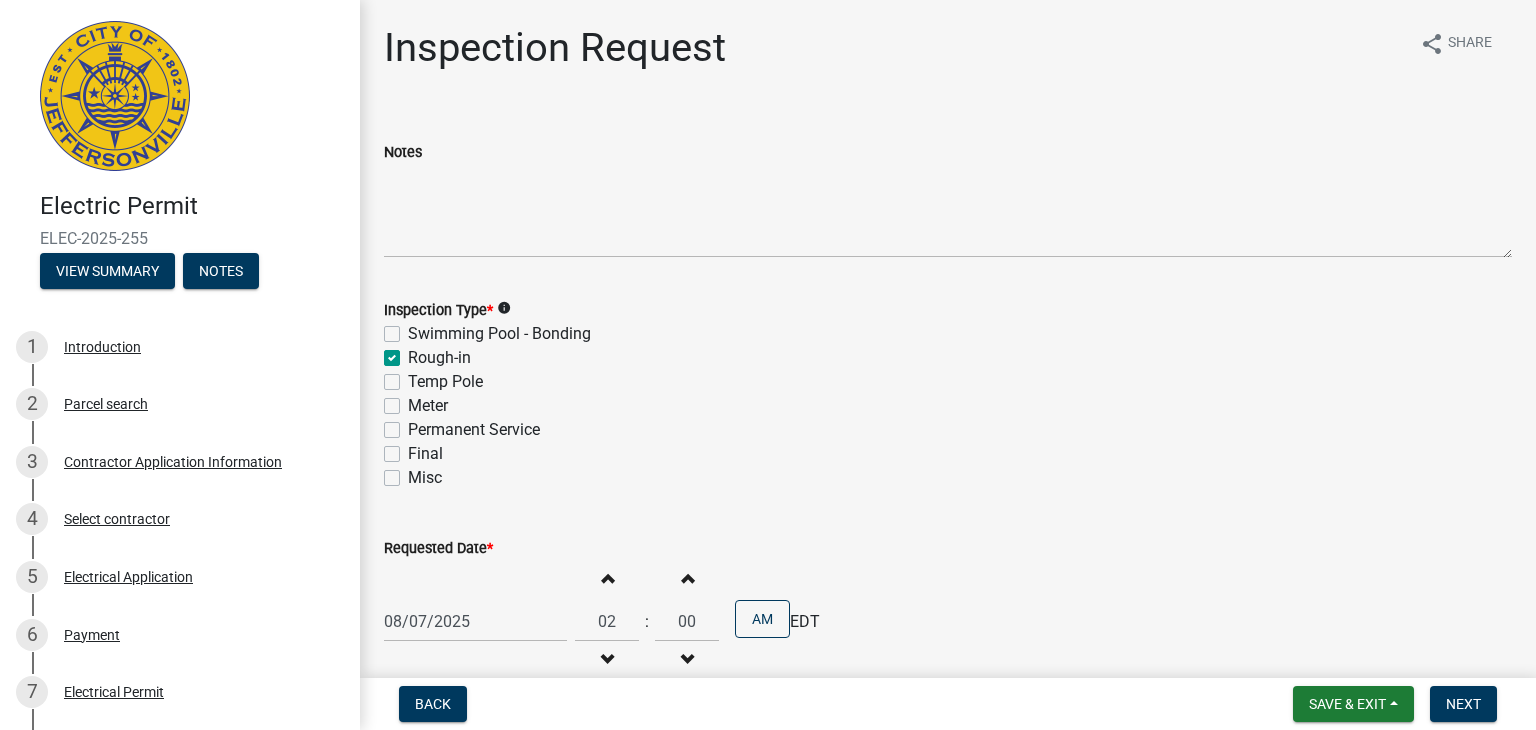 click at bounding box center [607, 578] 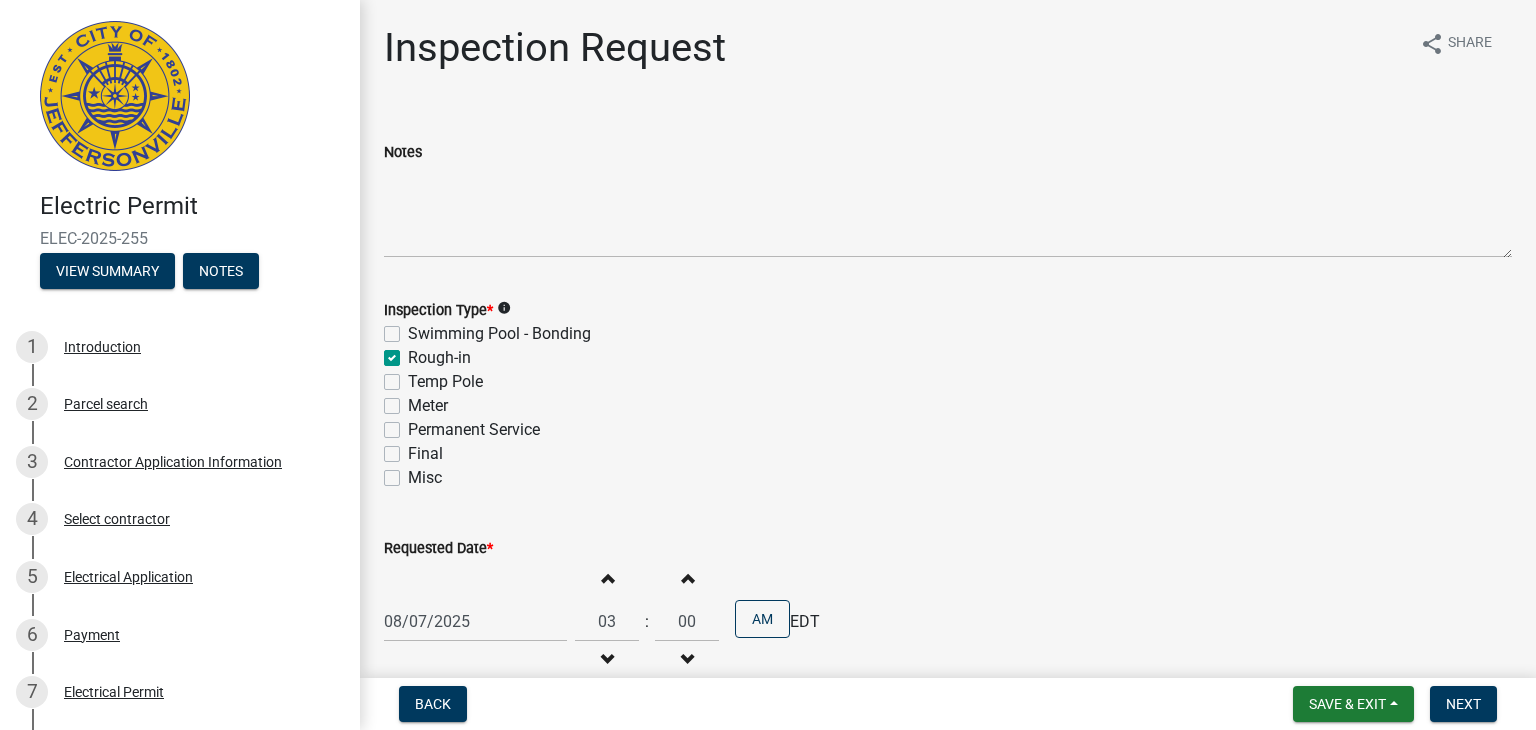 click at bounding box center [607, 578] 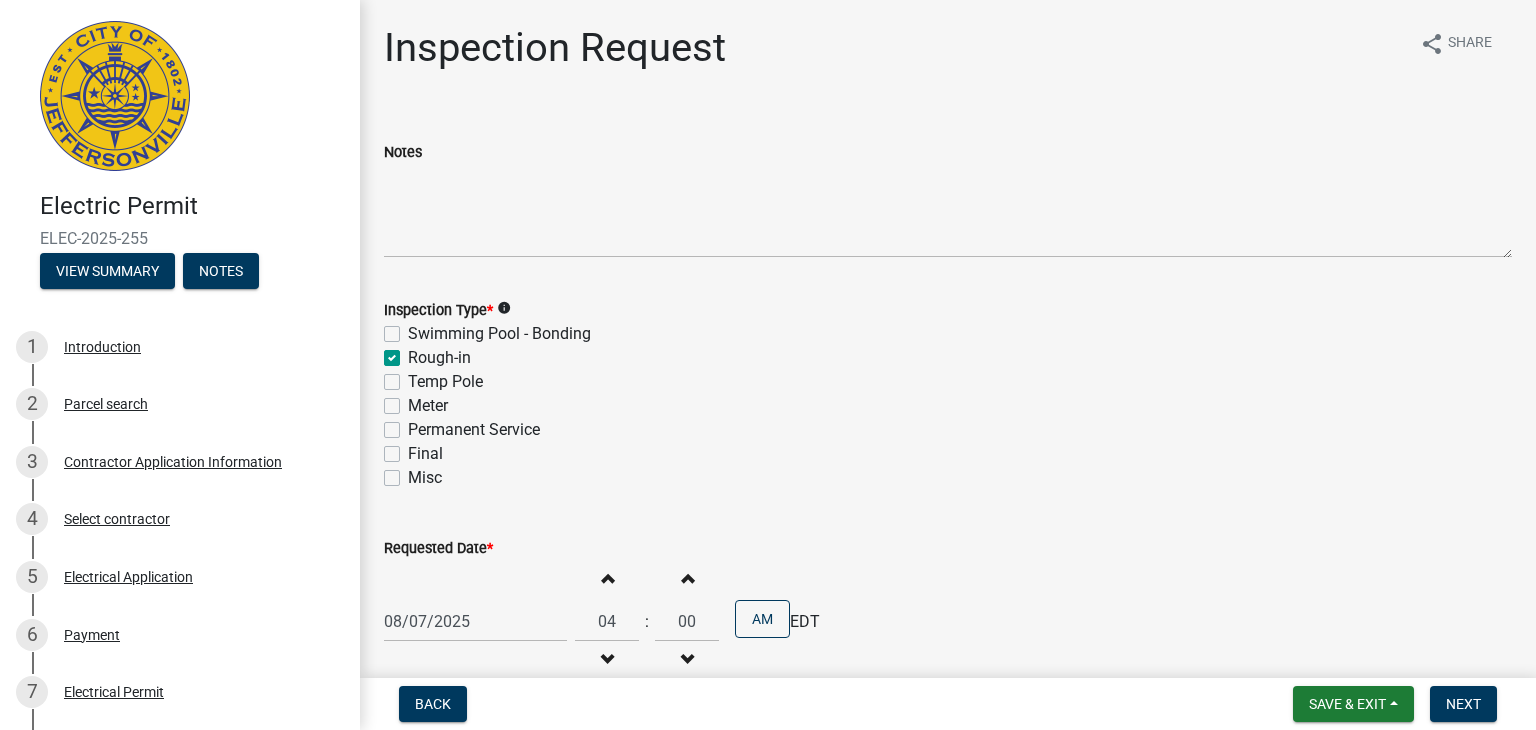 click at bounding box center [607, 578] 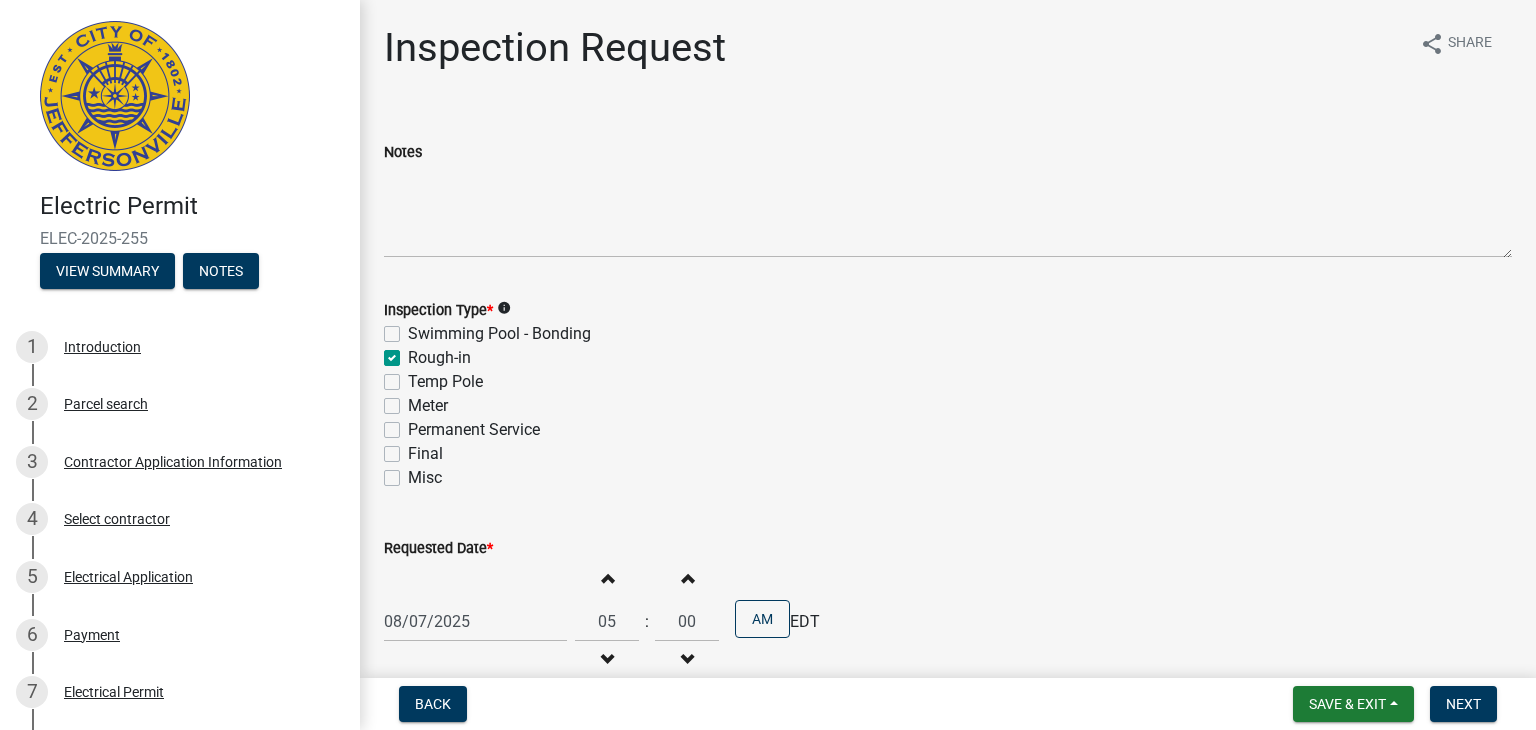 click at bounding box center [607, 578] 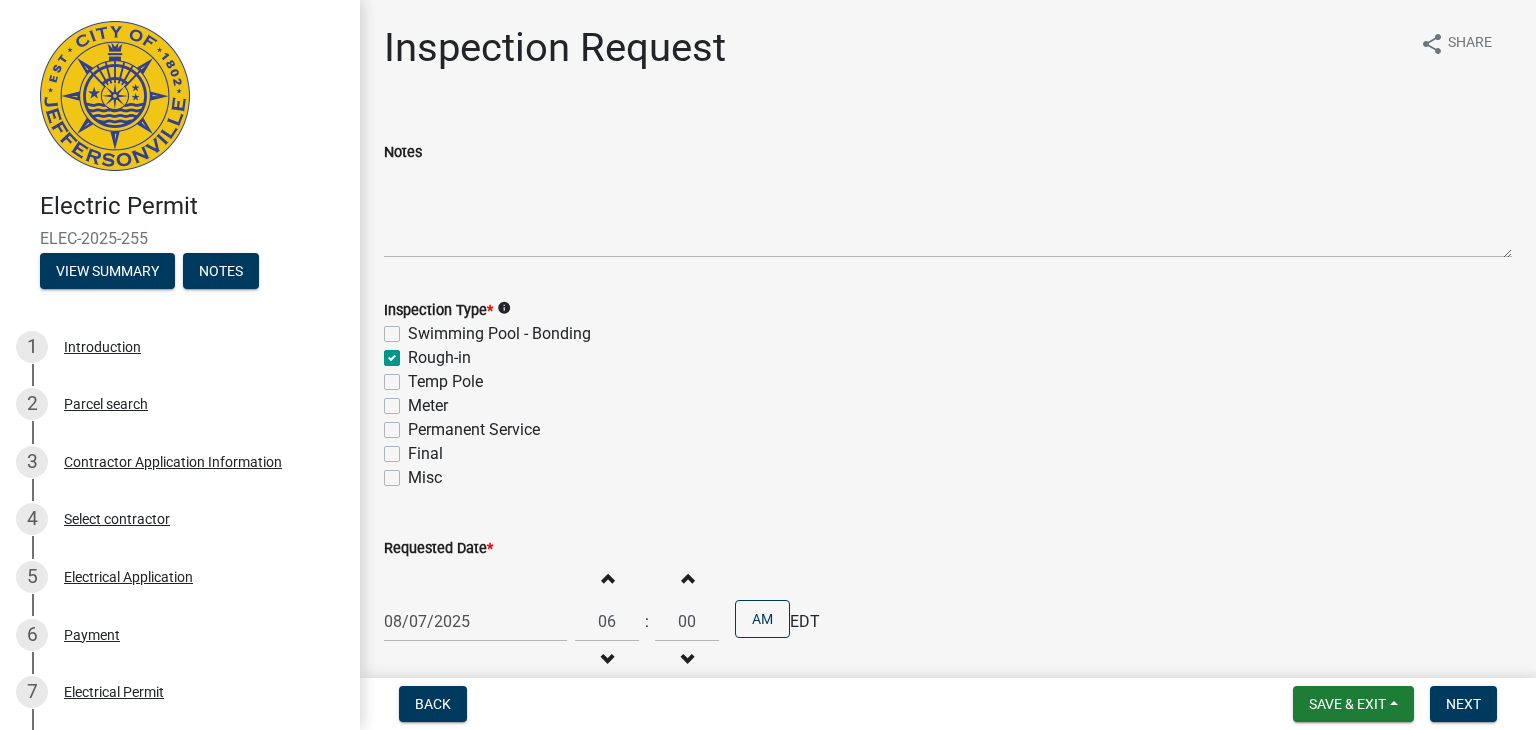 click at bounding box center (607, 578) 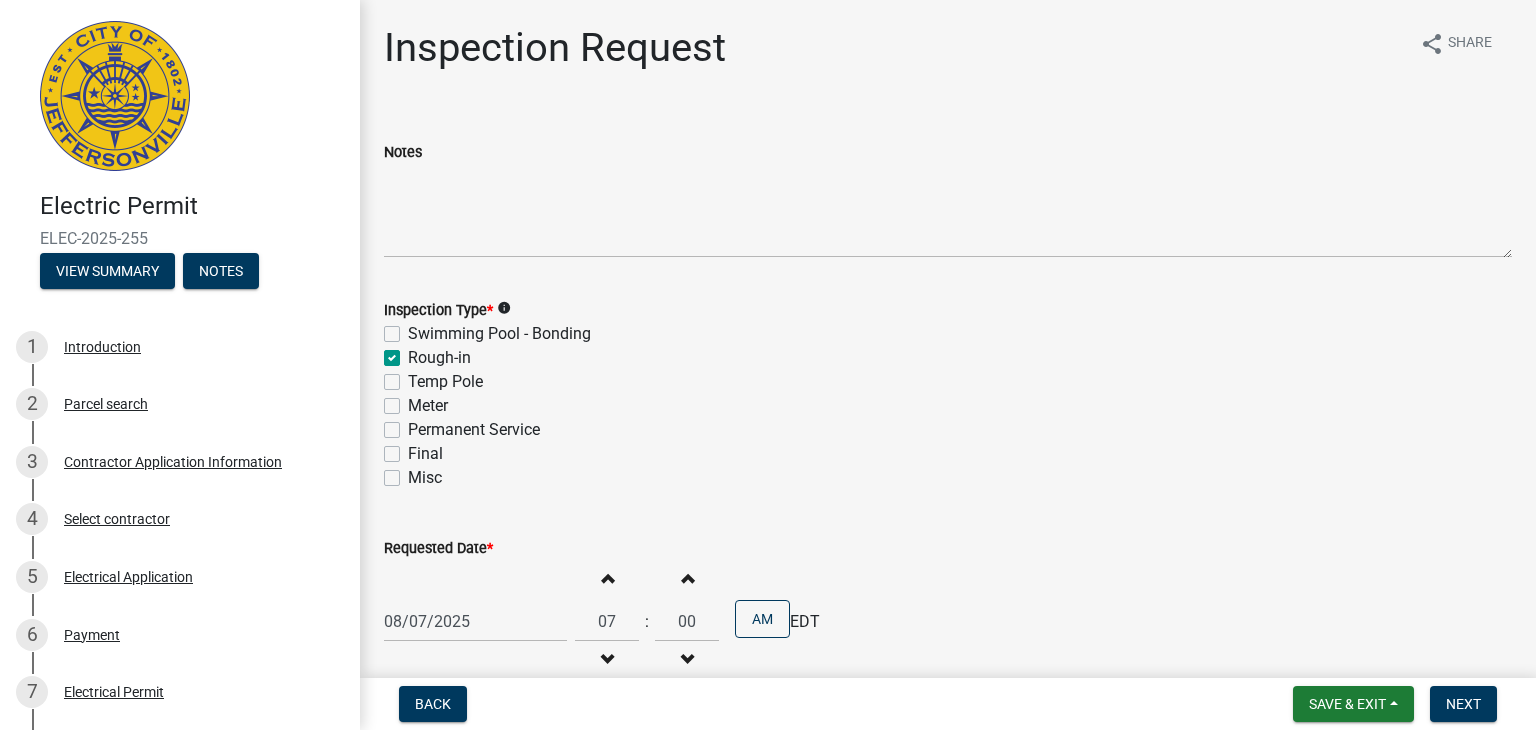 click at bounding box center (607, 578) 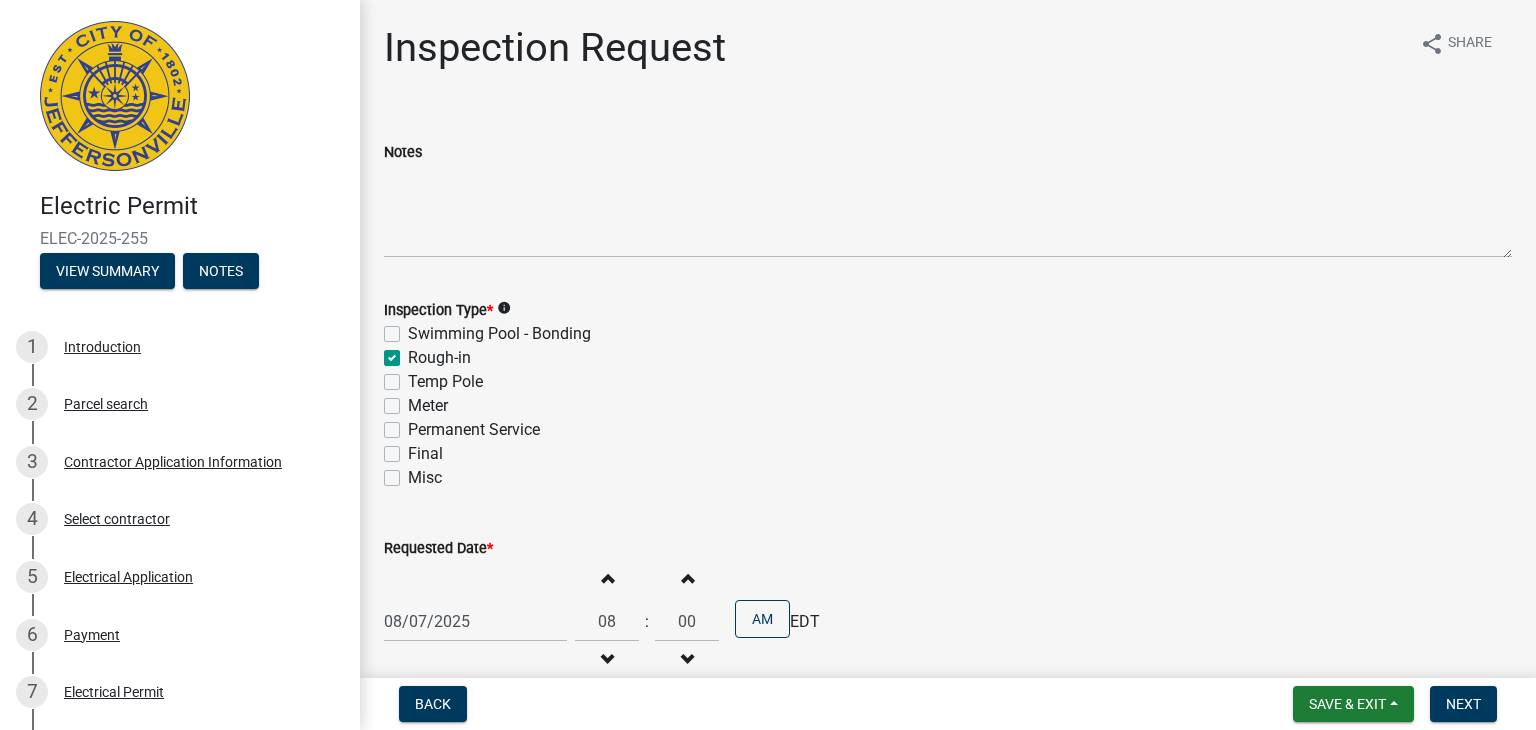 click at bounding box center (607, 578) 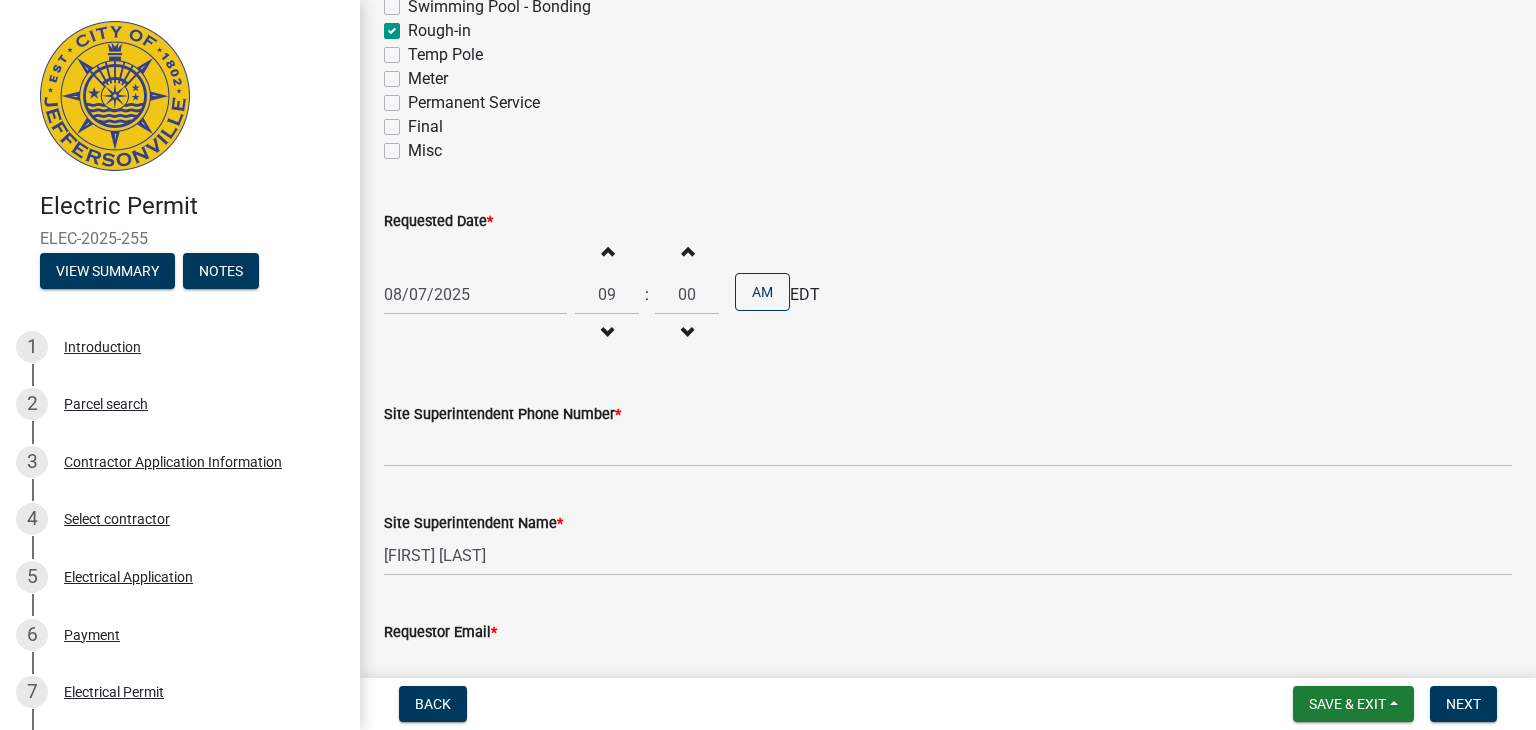 scroll, scrollTop: 360, scrollLeft: 0, axis: vertical 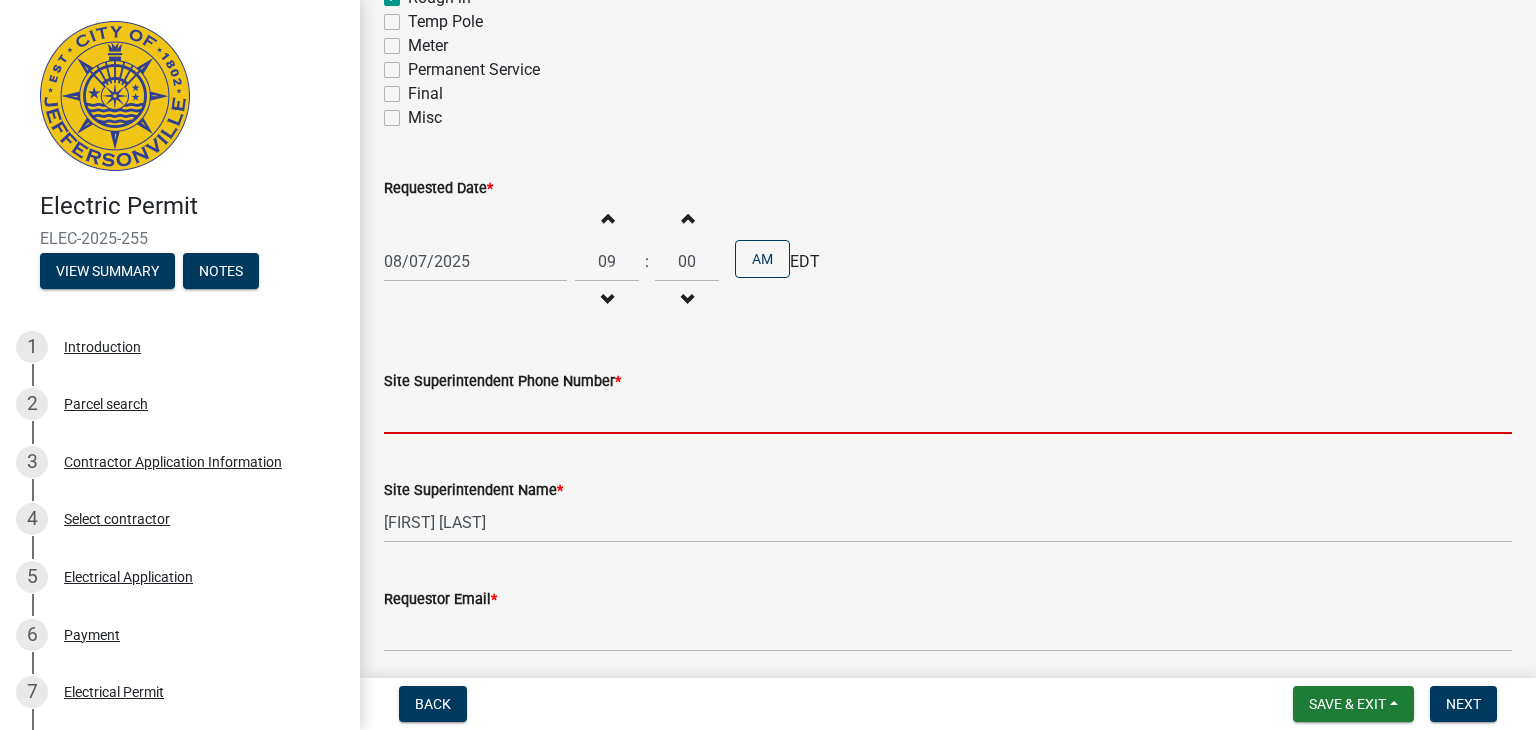 click on "Site Superintendent Phone Number  *" at bounding box center [948, 413] 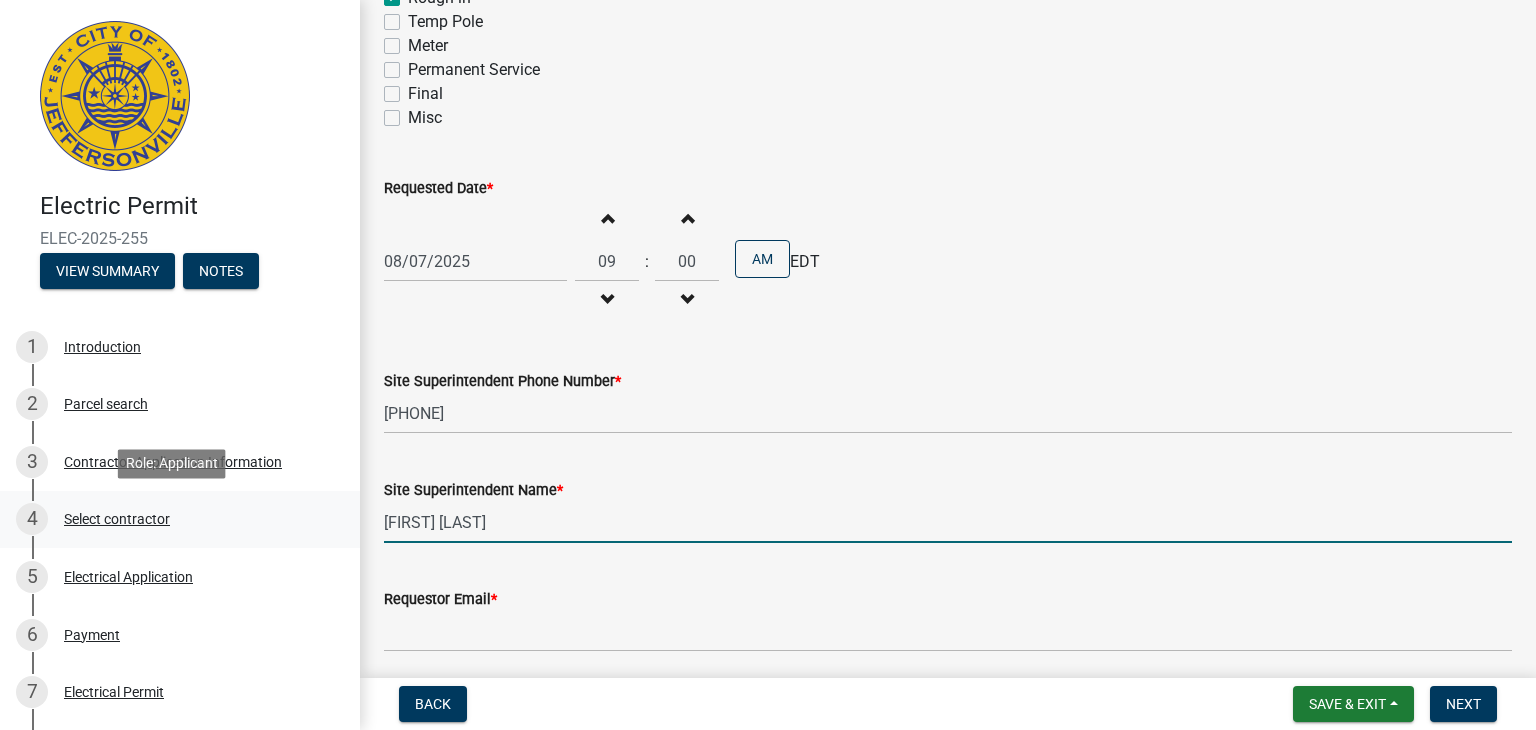 drag, startPoint x: 504, startPoint y: 525, endPoint x: 252, endPoint y: 504, distance: 252.87349 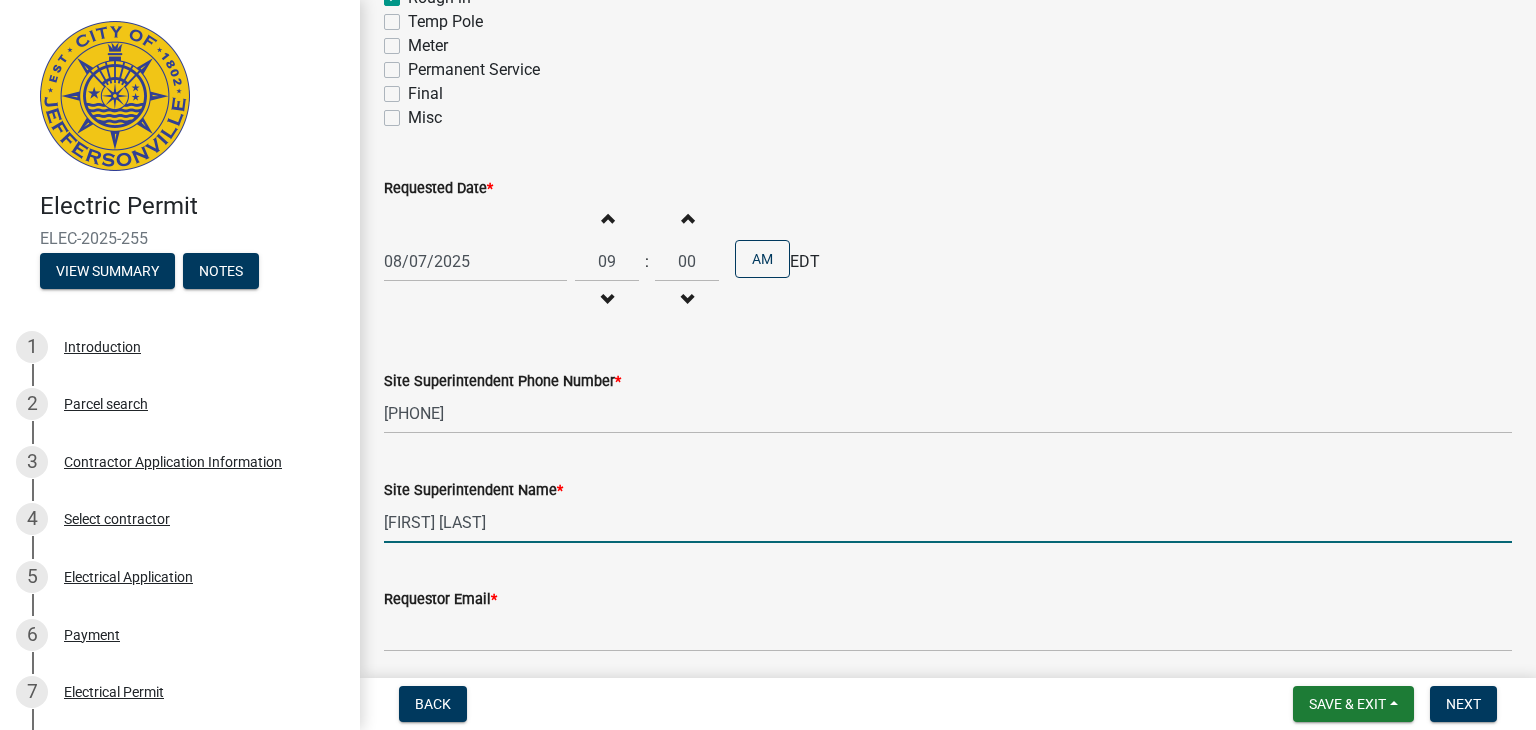 type on "[FIRST] [LAST]" 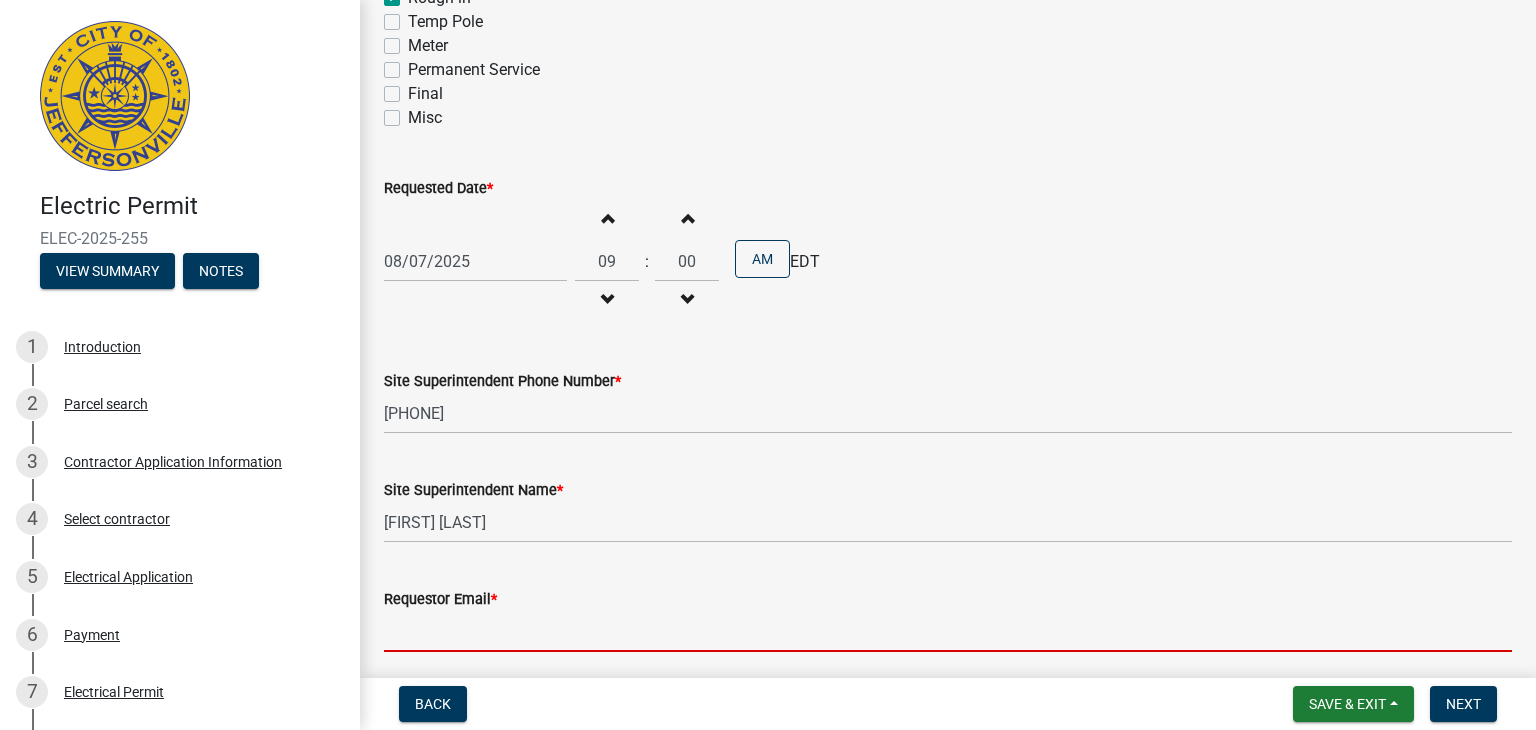 click on "Requestor Email  *" at bounding box center (948, 631) 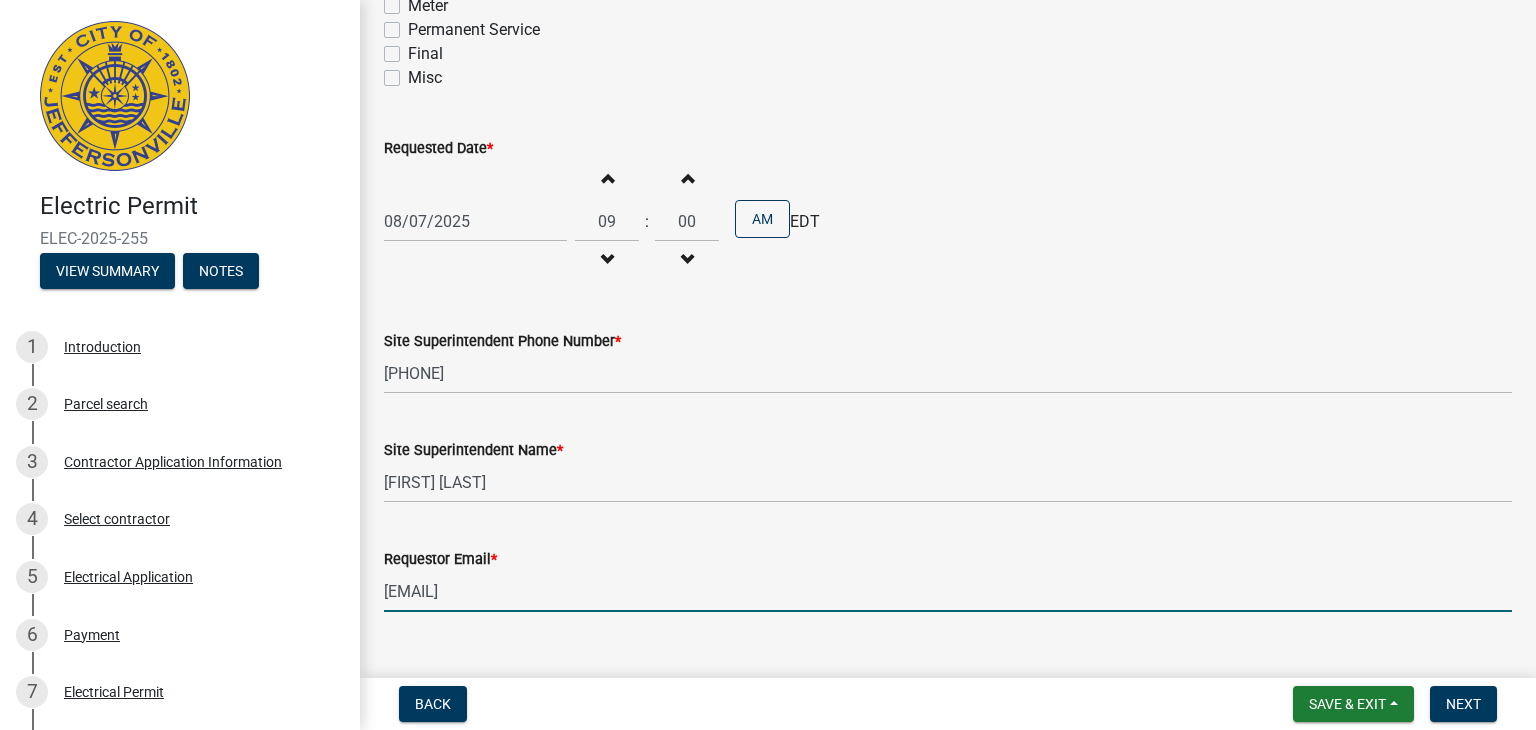 scroll, scrollTop: 436, scrollLeft: 0, axis: vertical 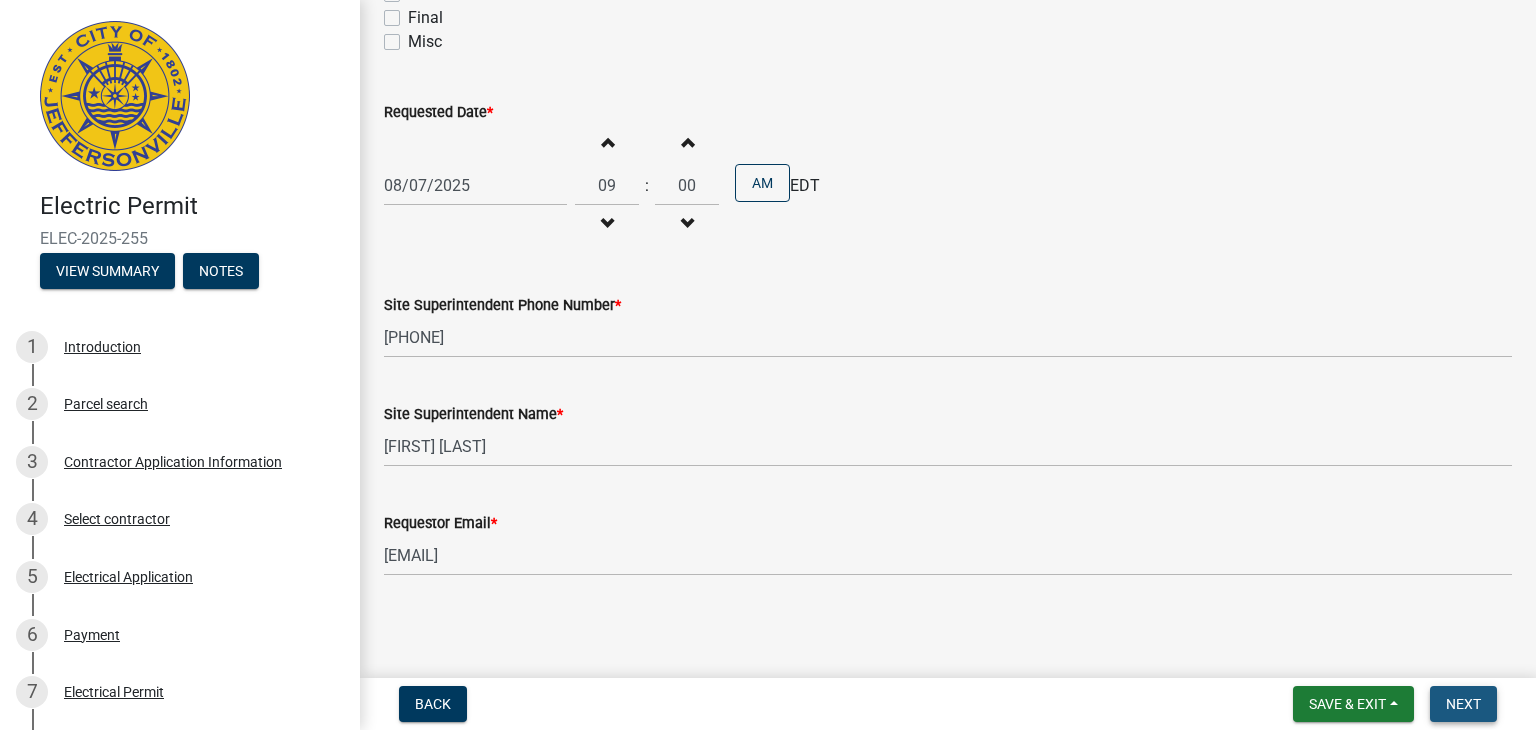 click on "Next" at bounding box center [1463, 704] 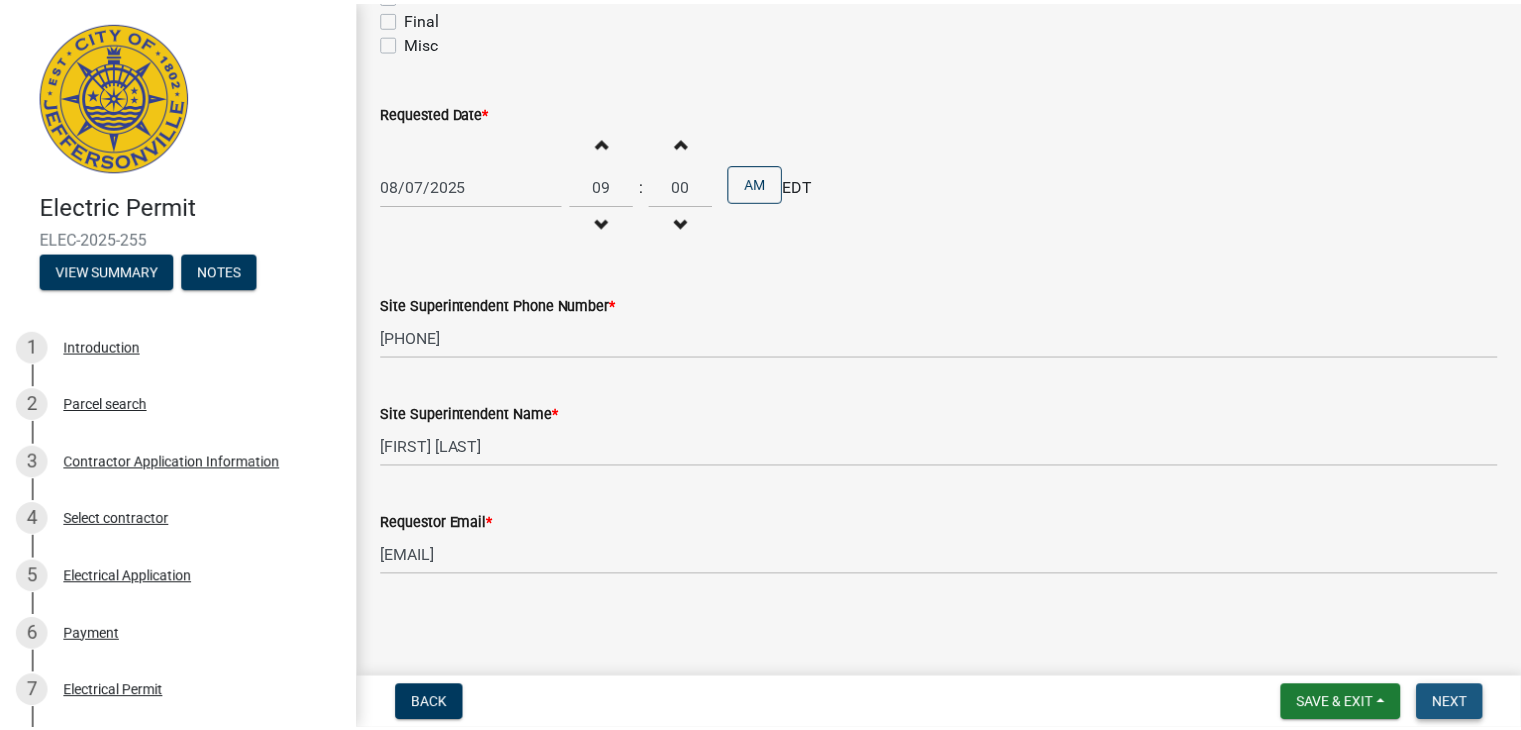 scroll, scrollTop: 0, scrollLeft: 0, axis: both 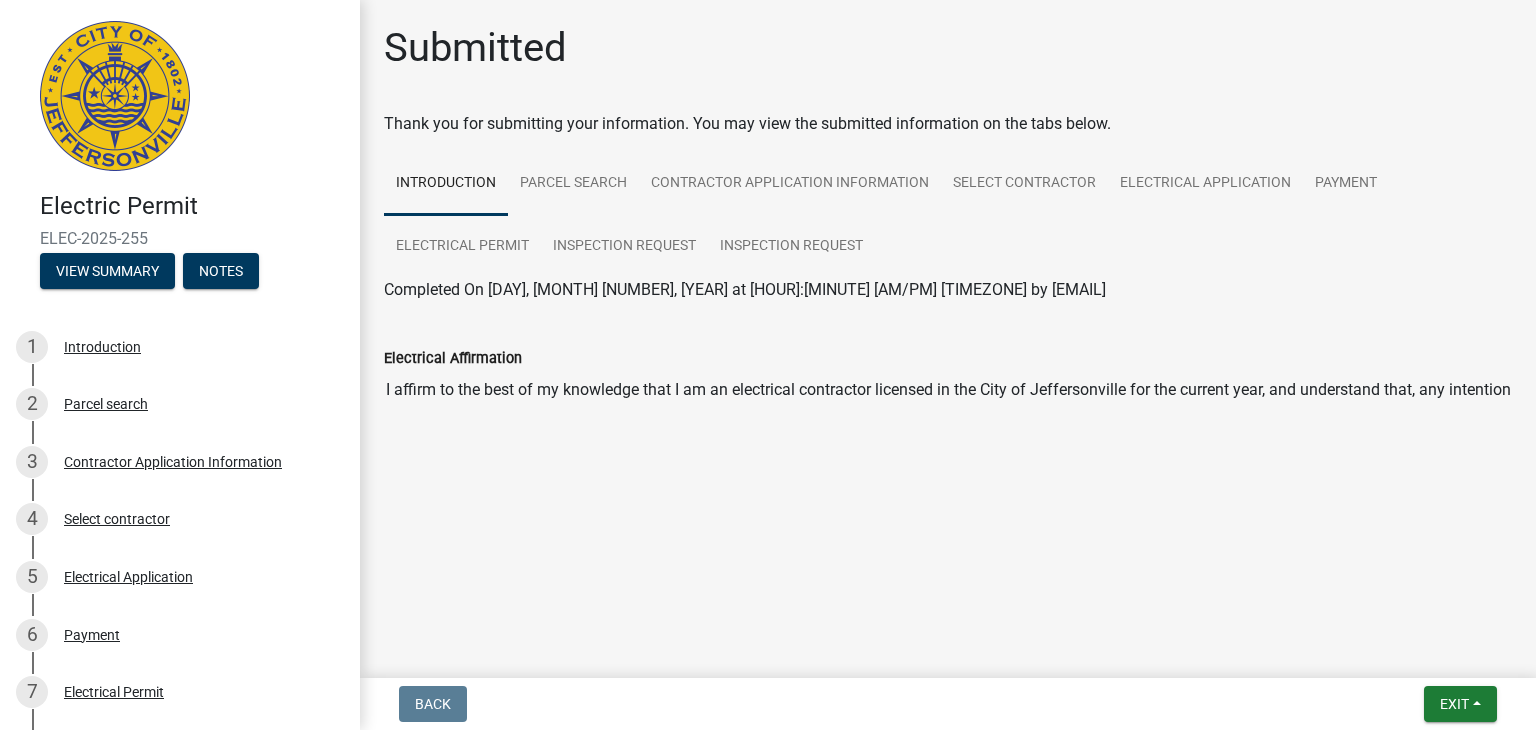click on "I affirm to the best of my knowledge that I am an electrical contractor licensed in the City of Jeffersonville for the current year, and understand that, any intentional misrepresentations to this affirmation could result in the revocation of the electrical permit and potentially the inability to obtain electrical permits in the future in the City of Jeffersonville." at bounding box center (948, 390) 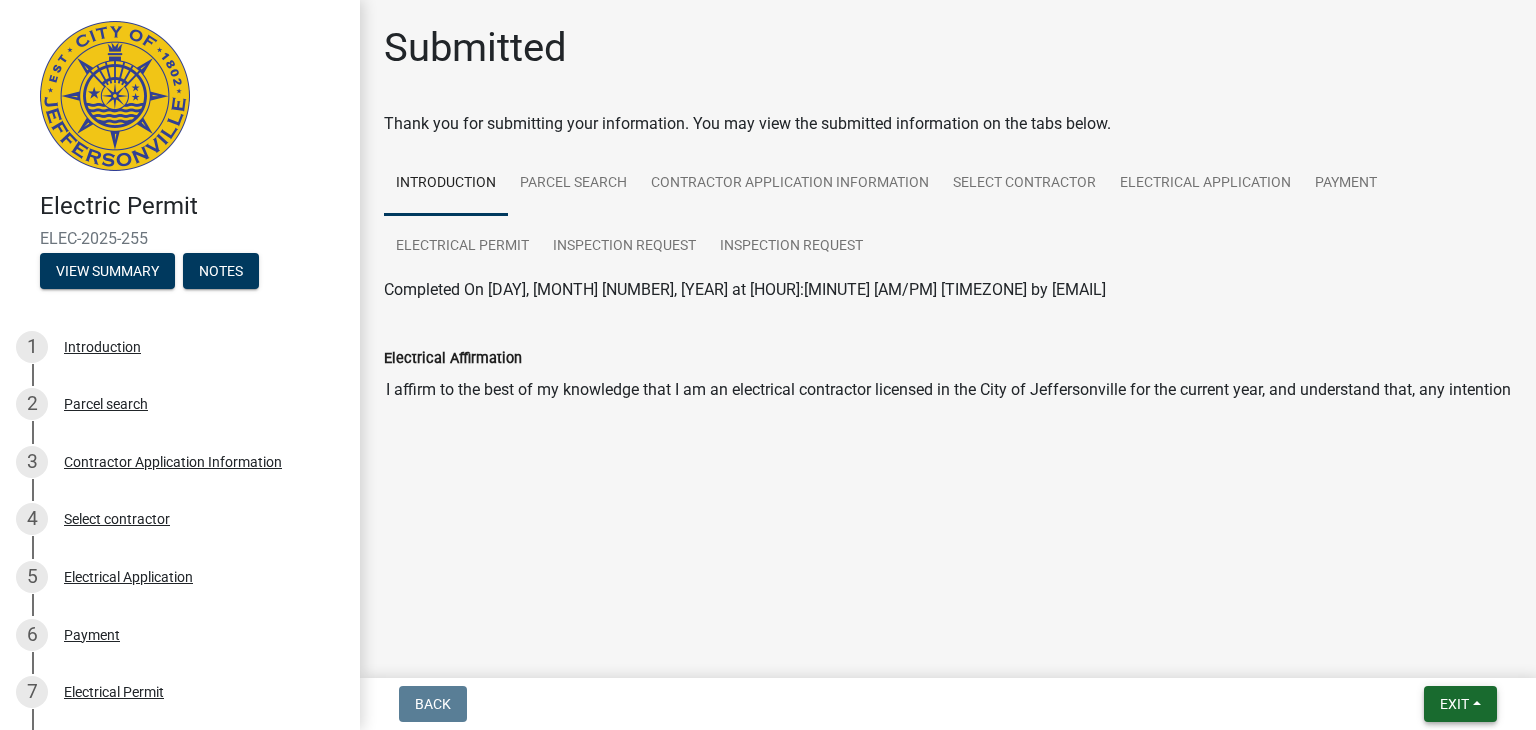 click on "Exit" at bounding box center [1454, 704] 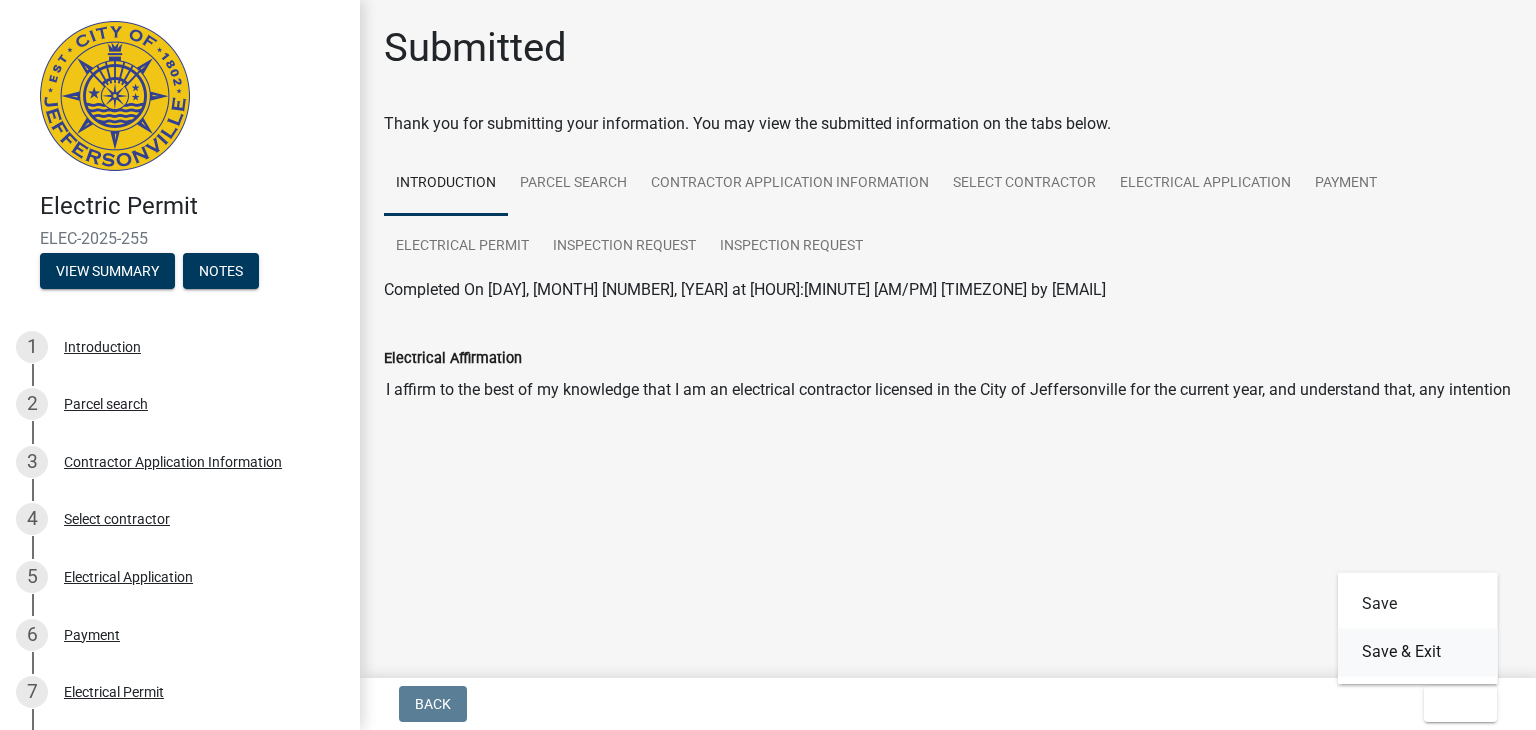click on "Save & Exit" at bounding box center (1418, 652) 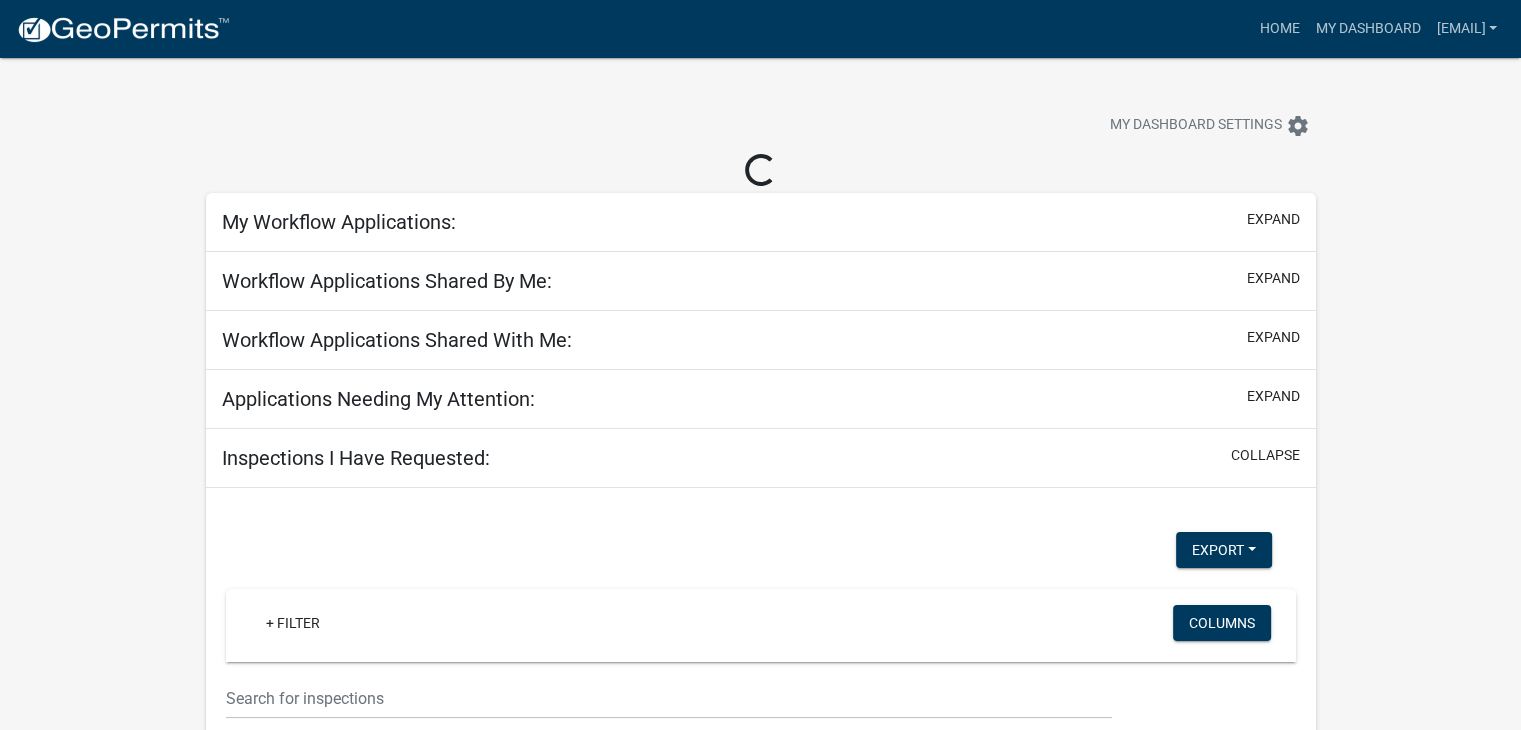 select on "2: 50" 